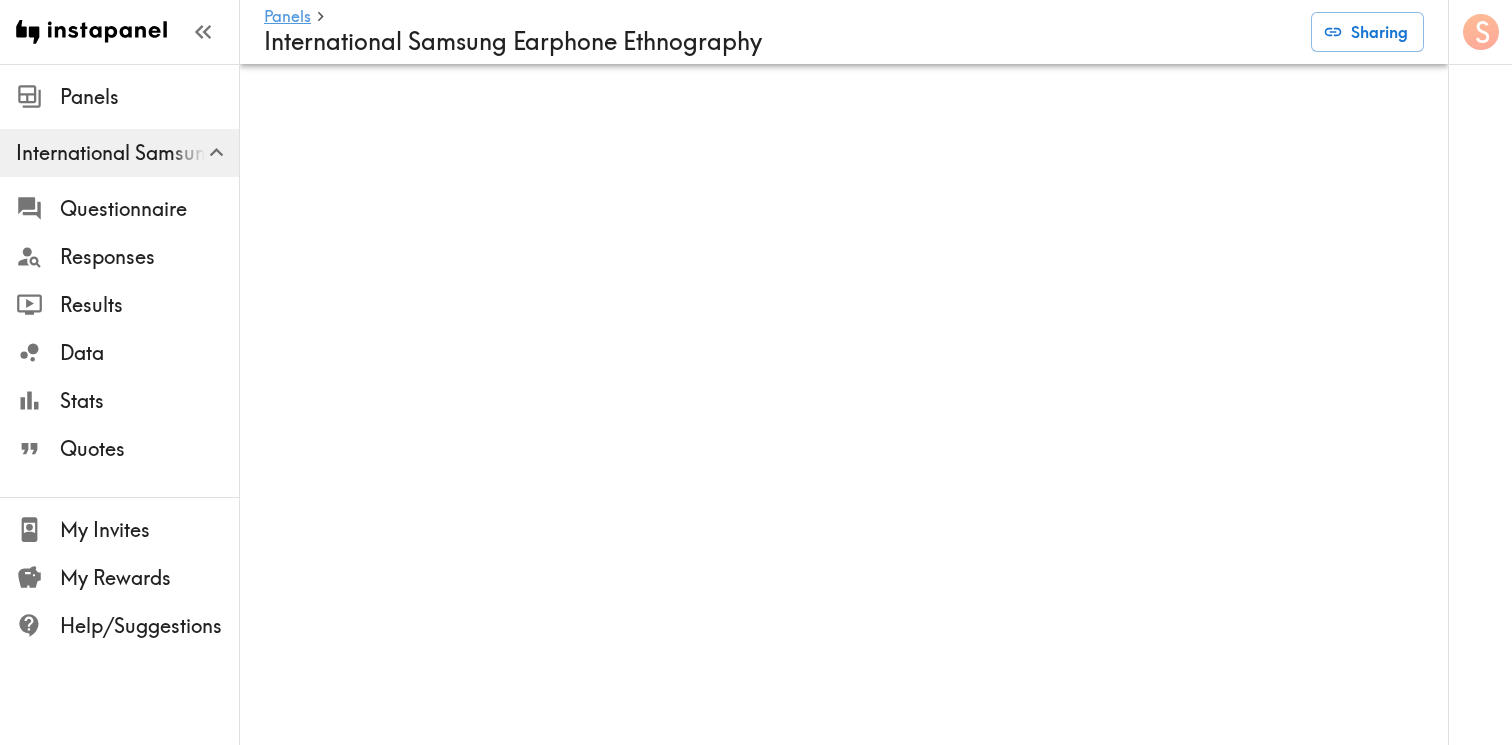 scroll, scrollTop: 0, scrollLeft: 0, axis: both 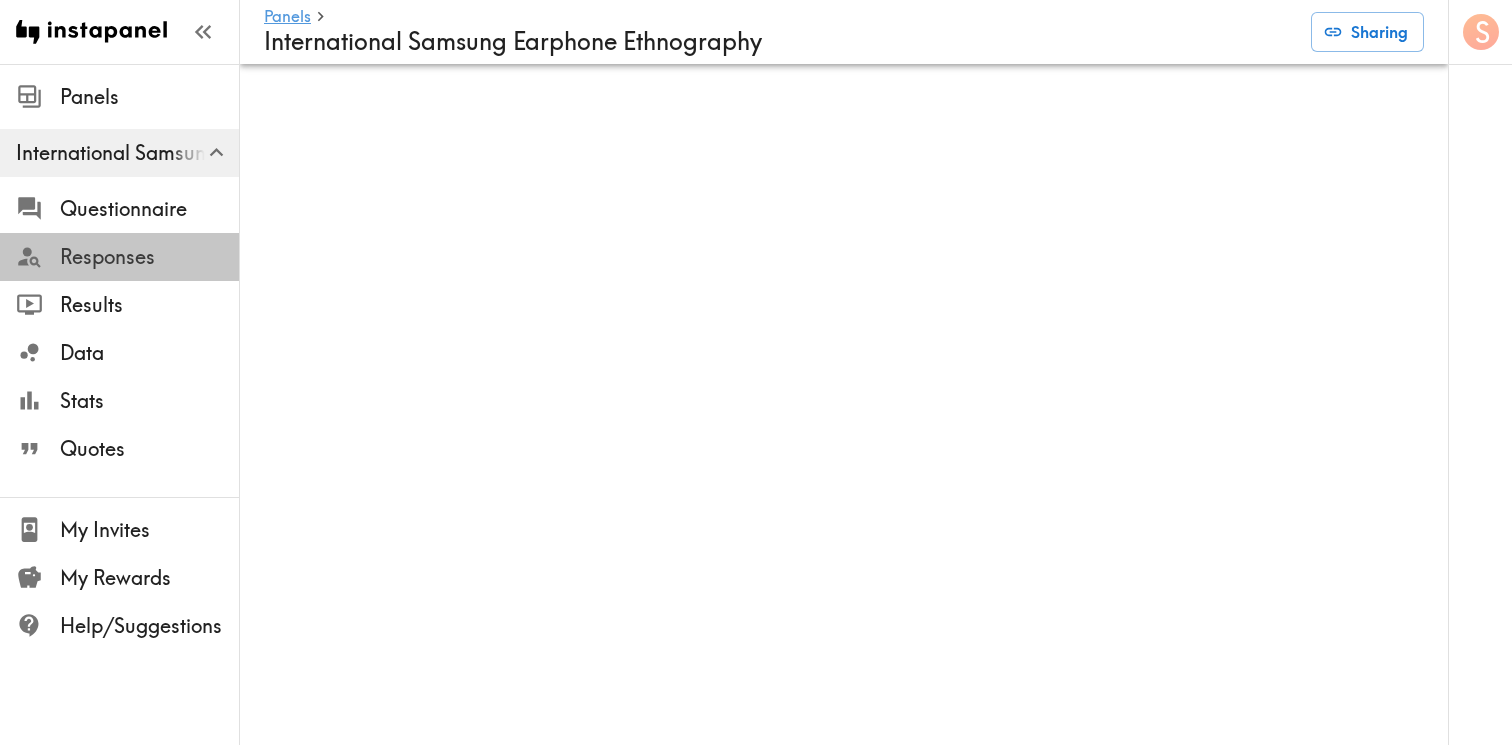 click on "Responses" at bounding box center (149, 257) 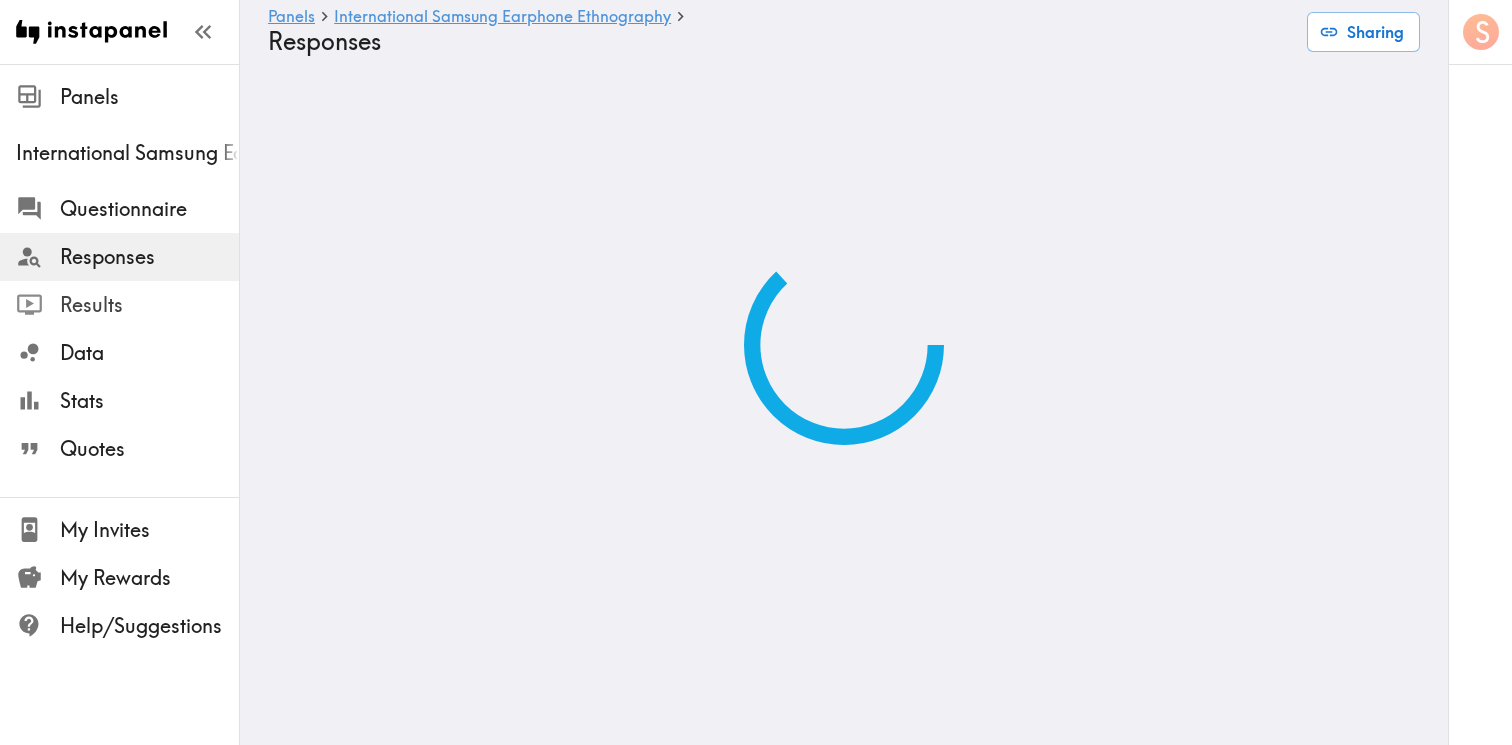 click on "Results" at bounding box center [149, 305] 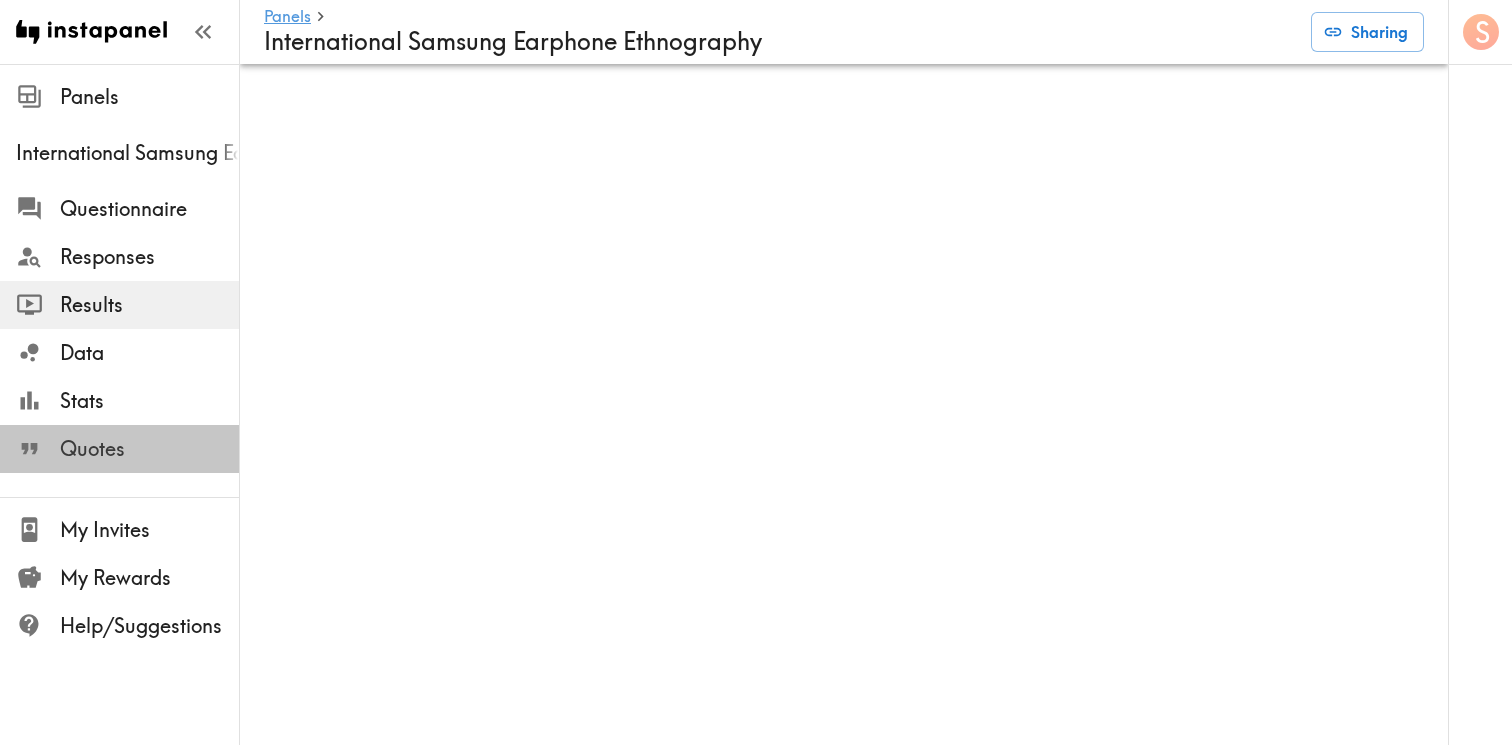 click on "Quotes" at bounding box center (149, 449) 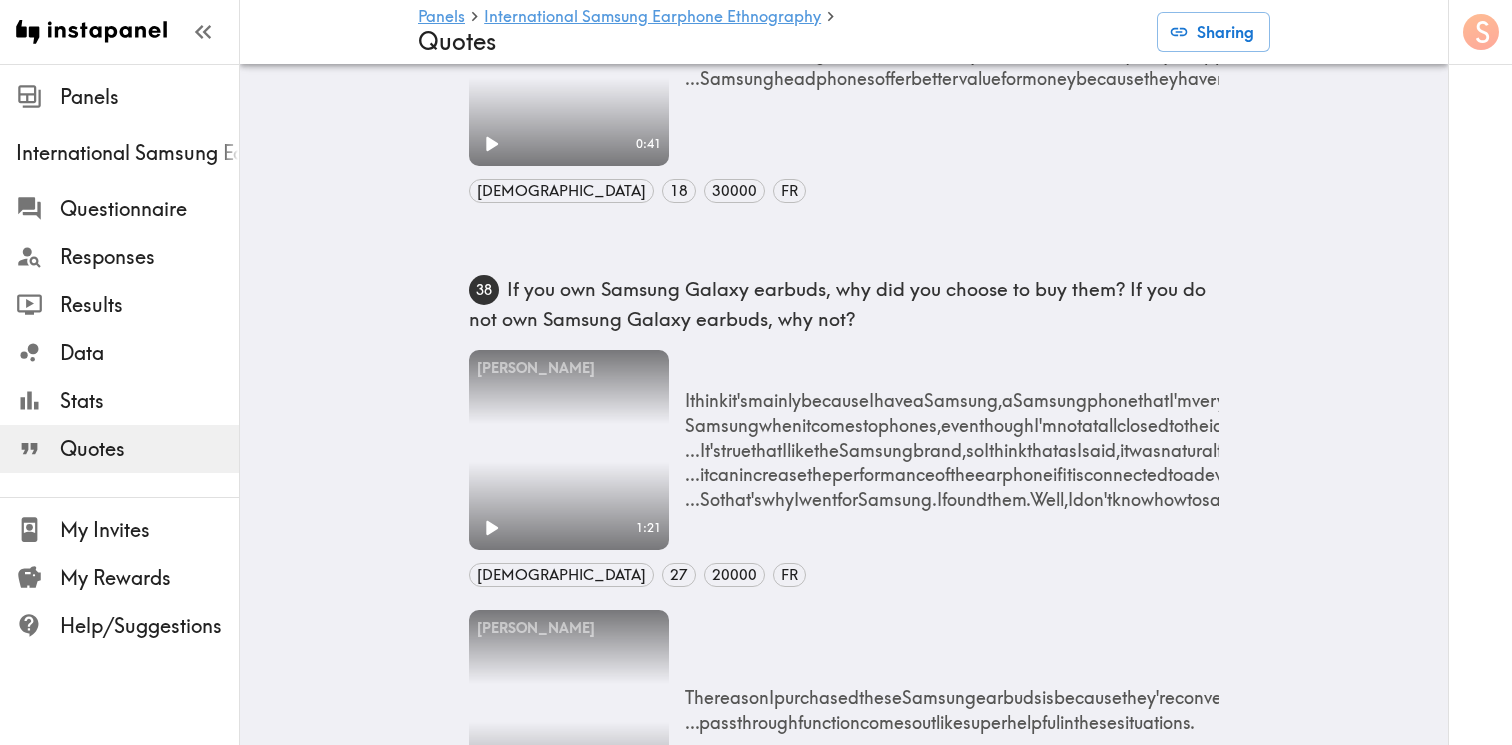 scroll, scrollTop: 5373, scrollLeft: 0, axis: vertical 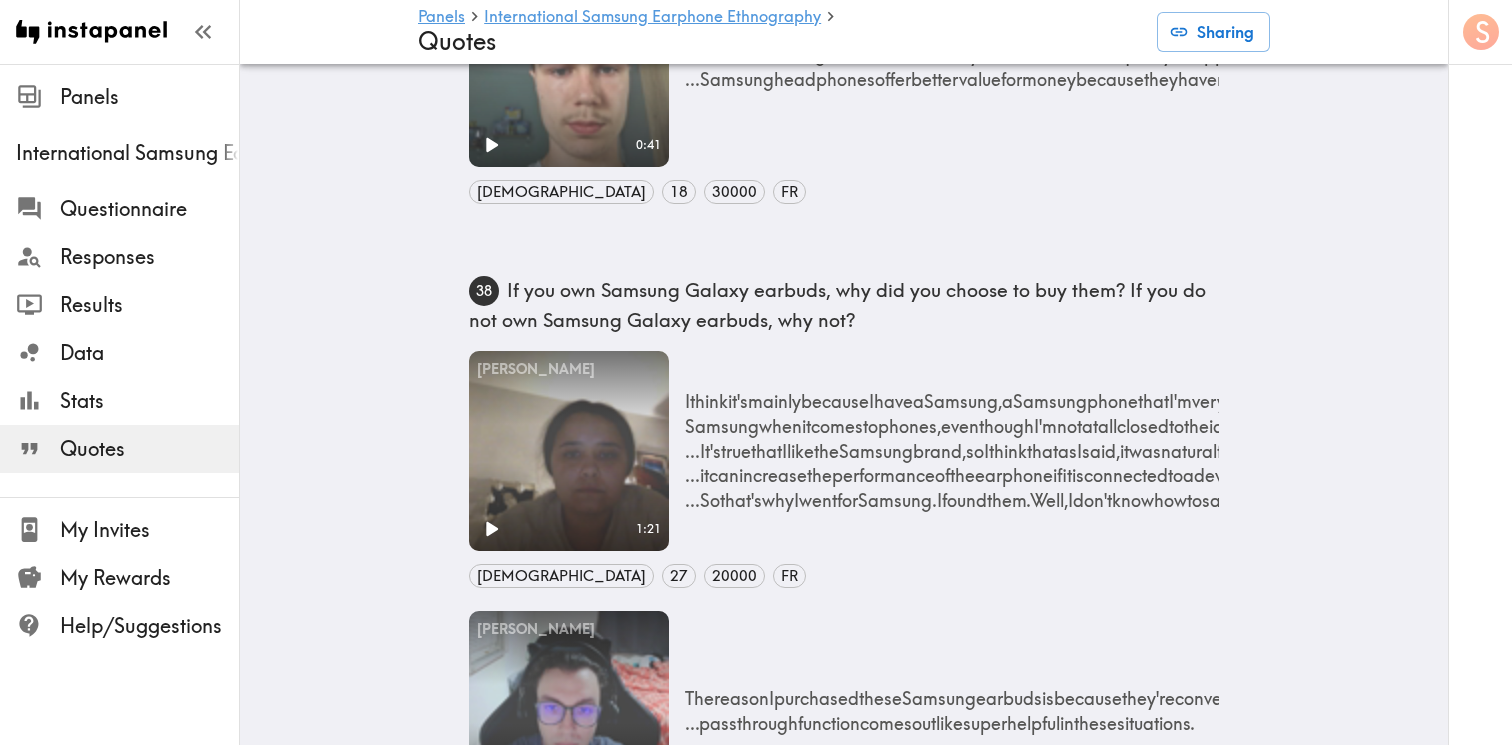 click on "If you own Samsung Galaxy earbuds, why did you choose to buy them? If you do not own Samsung Galaxy earbuds, why not?" at bounding box center (837, 305) 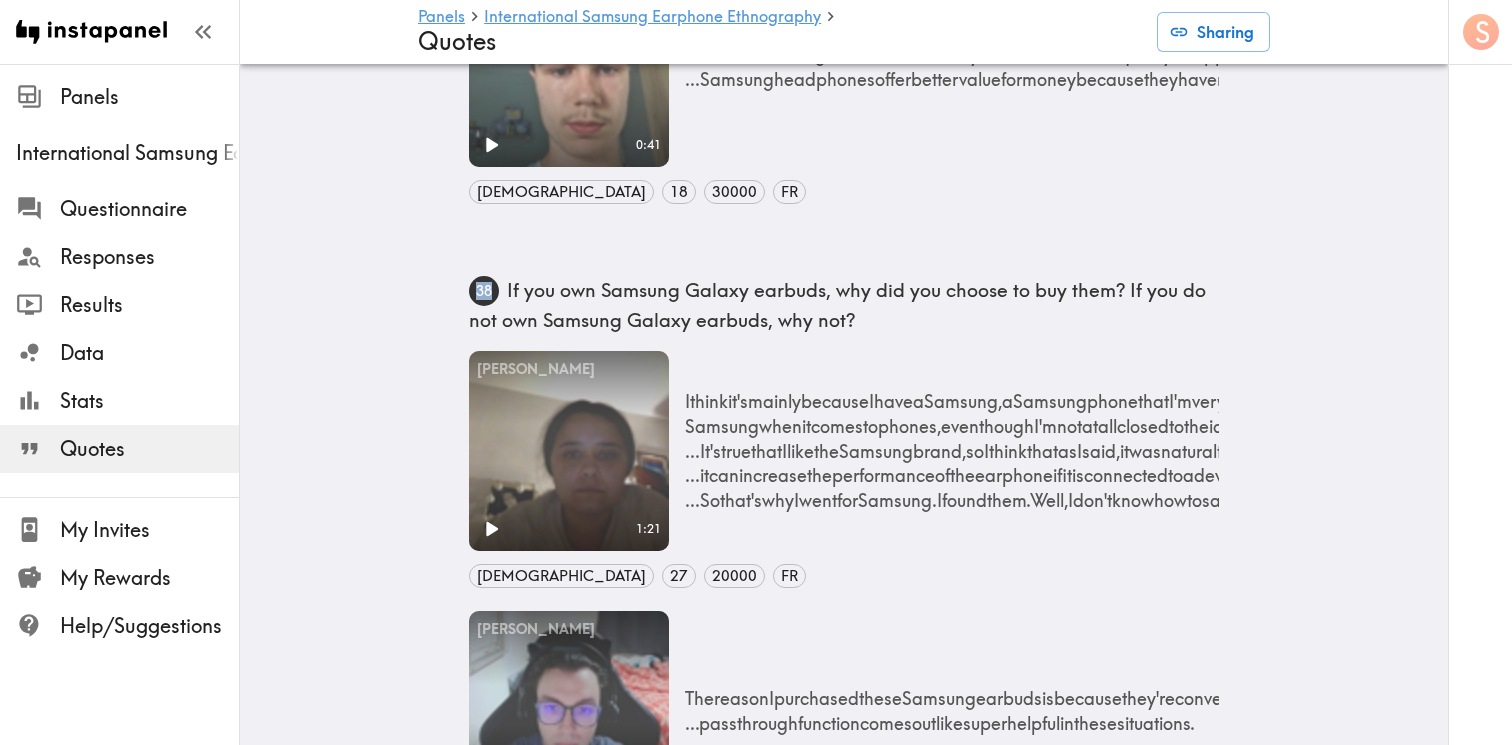 click on "38" 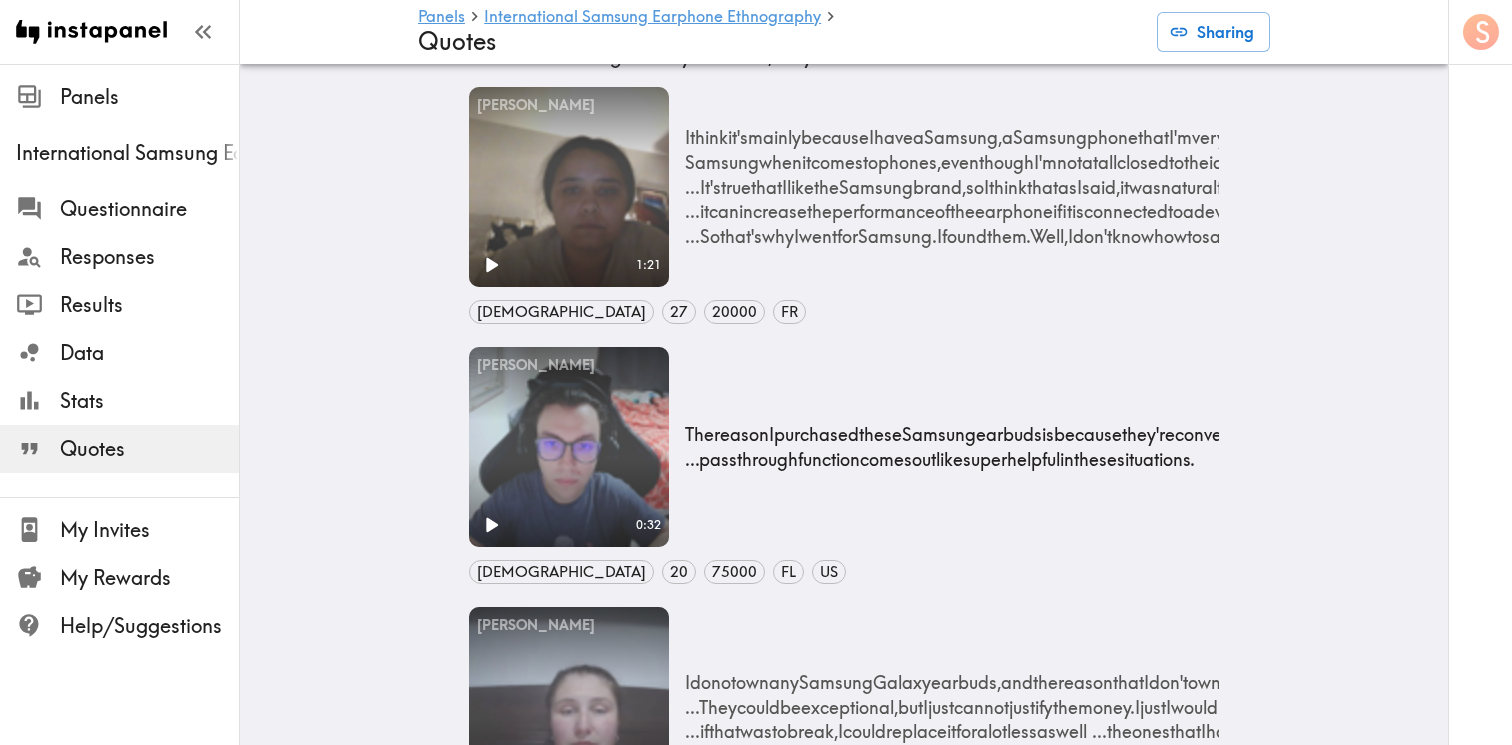 scroll, scrollTop: 5626, scrollLeft: 0, axis: vertical 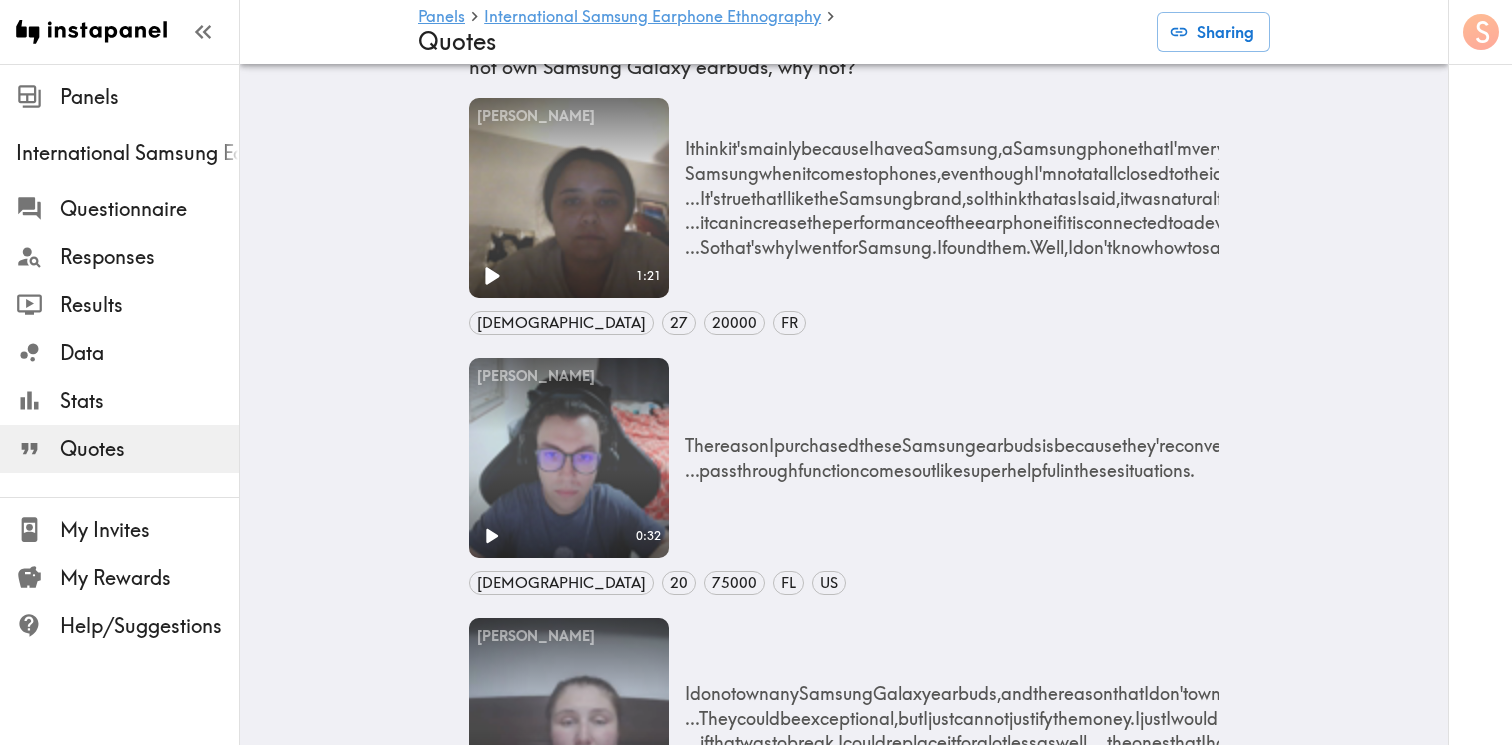 click 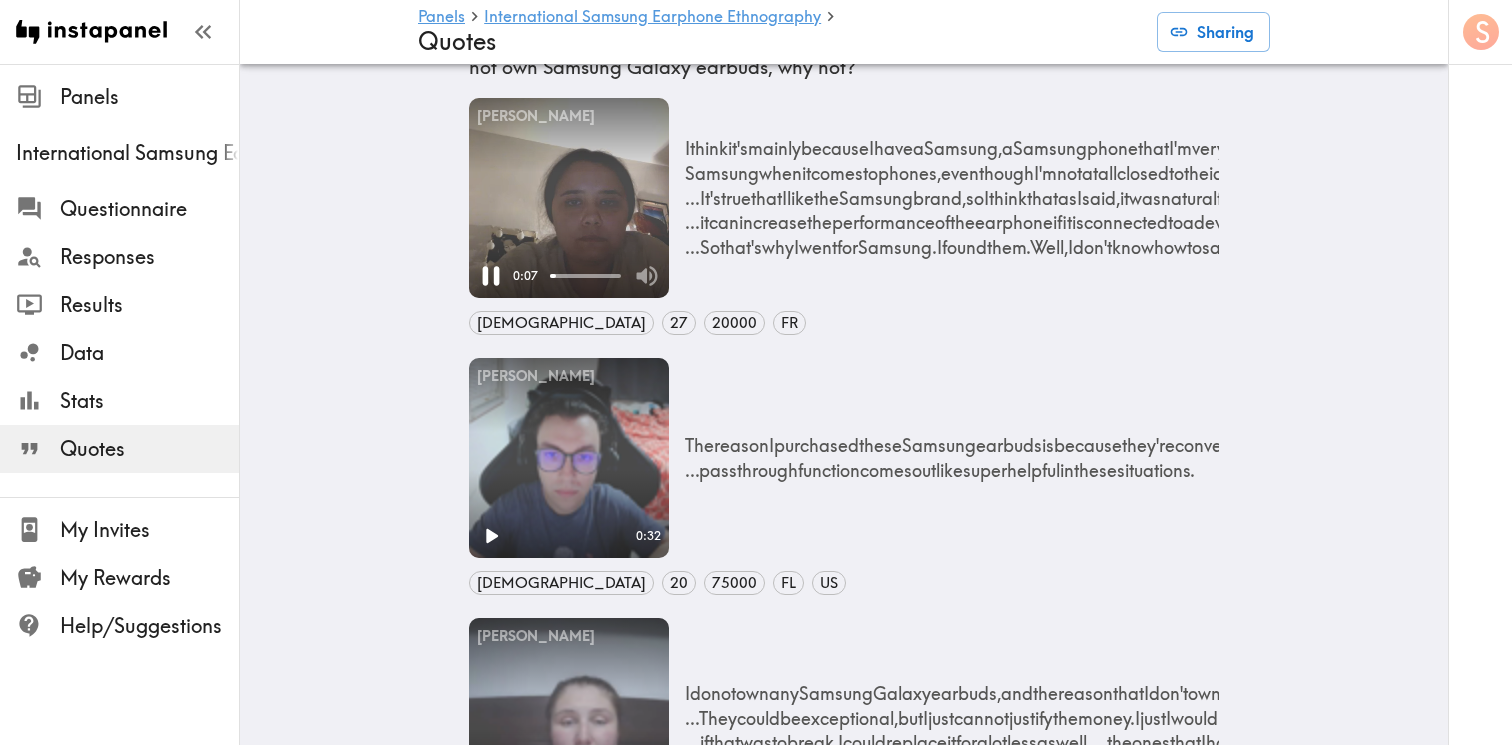 click 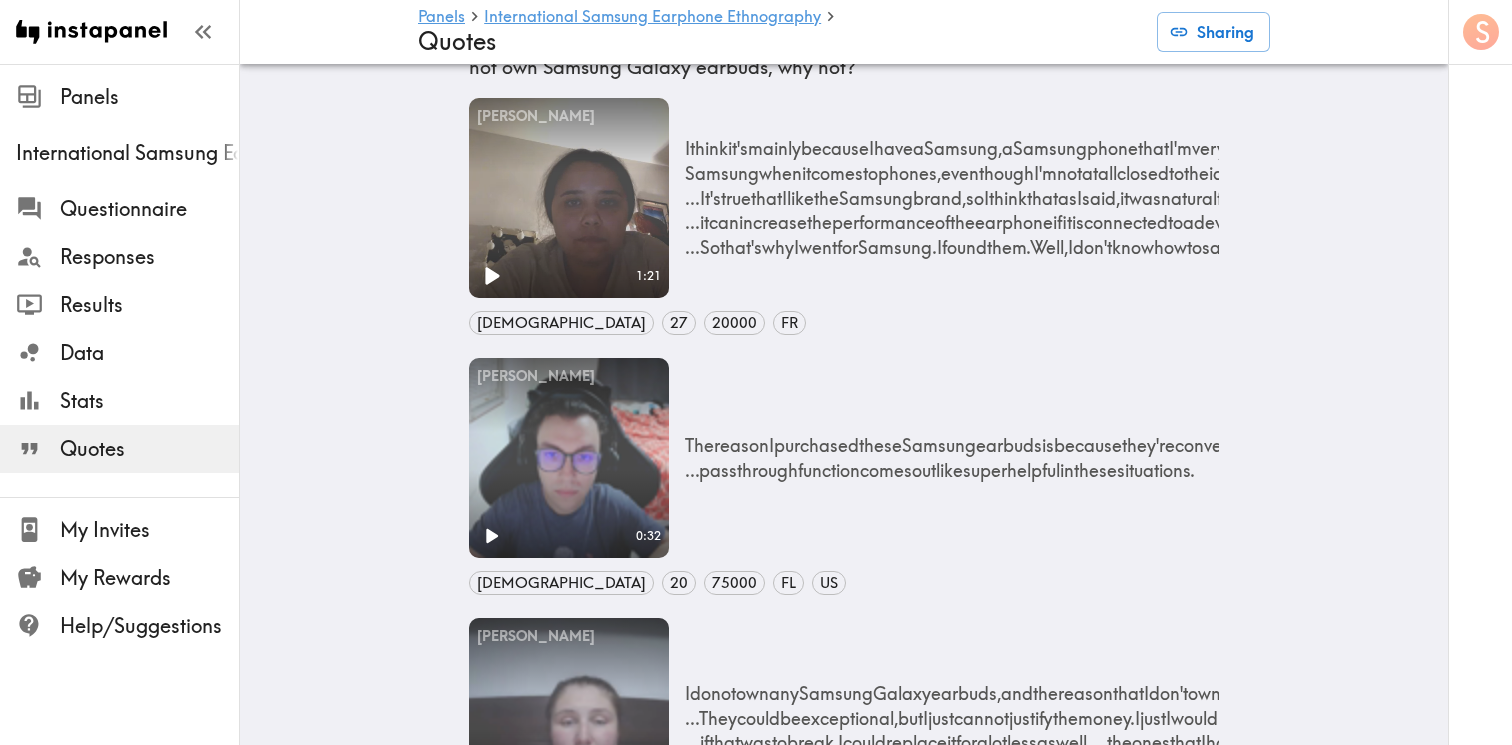 click 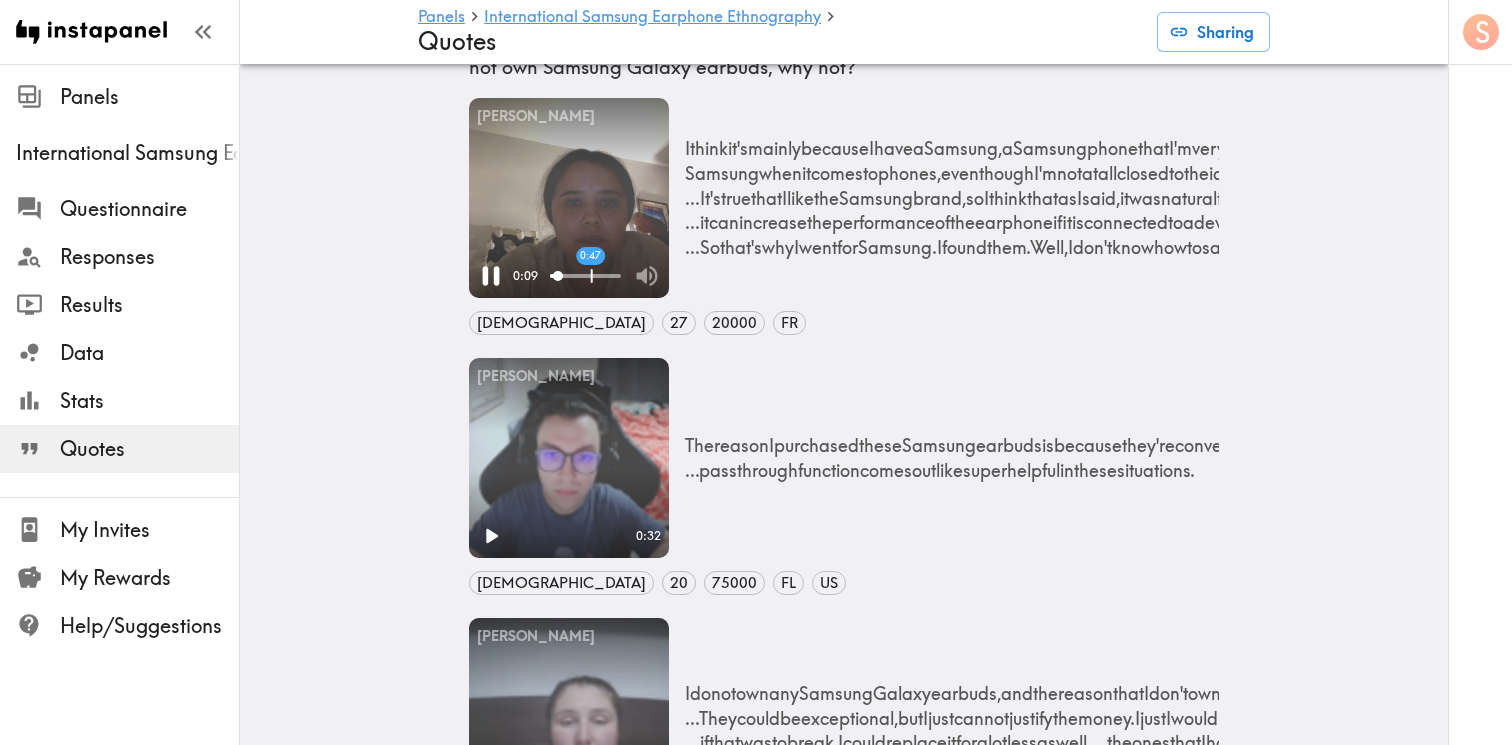 drag, startPoint x: 561, startPoint y: 269, endPoint x: 589, endPoint y: 269, distance: 28 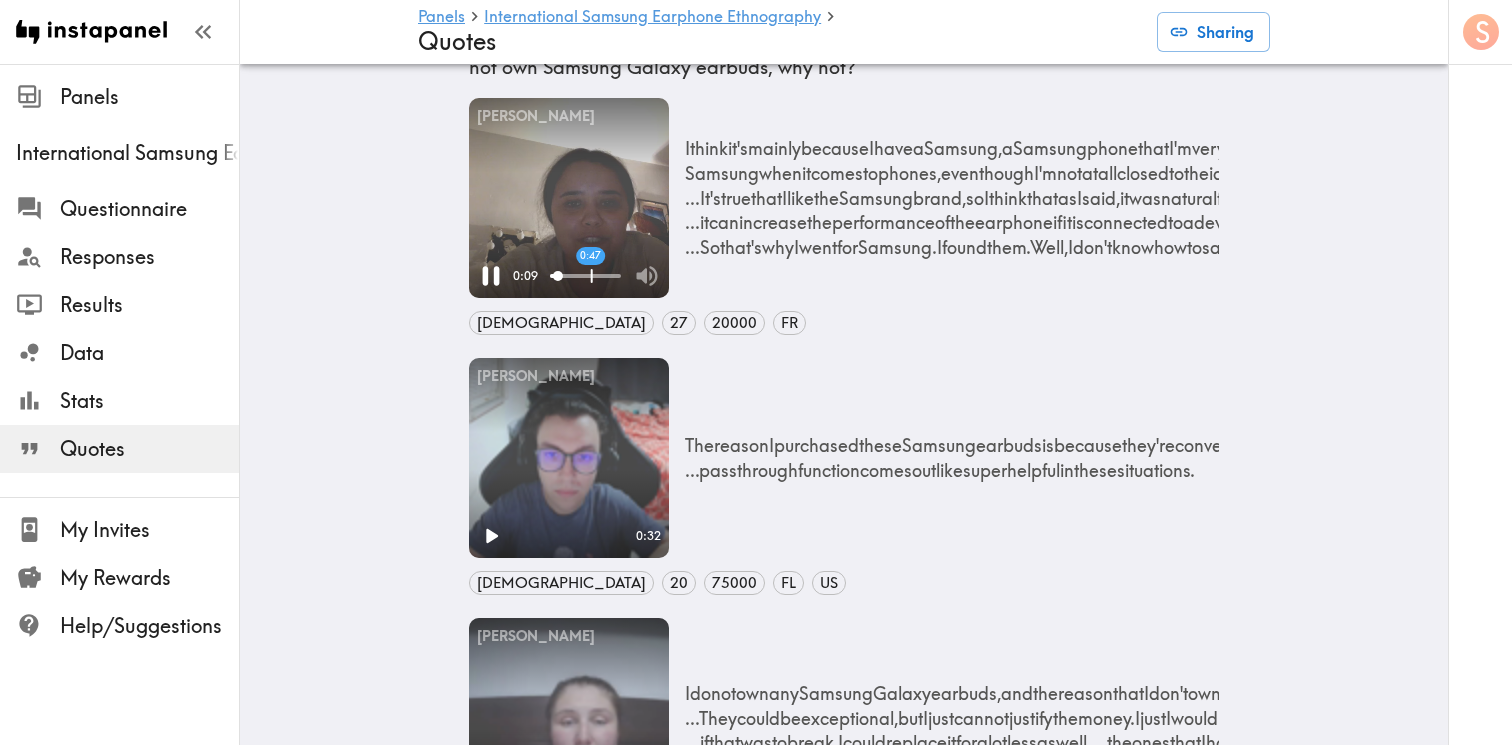 click on "0:47" at bounding box center [585, 276] 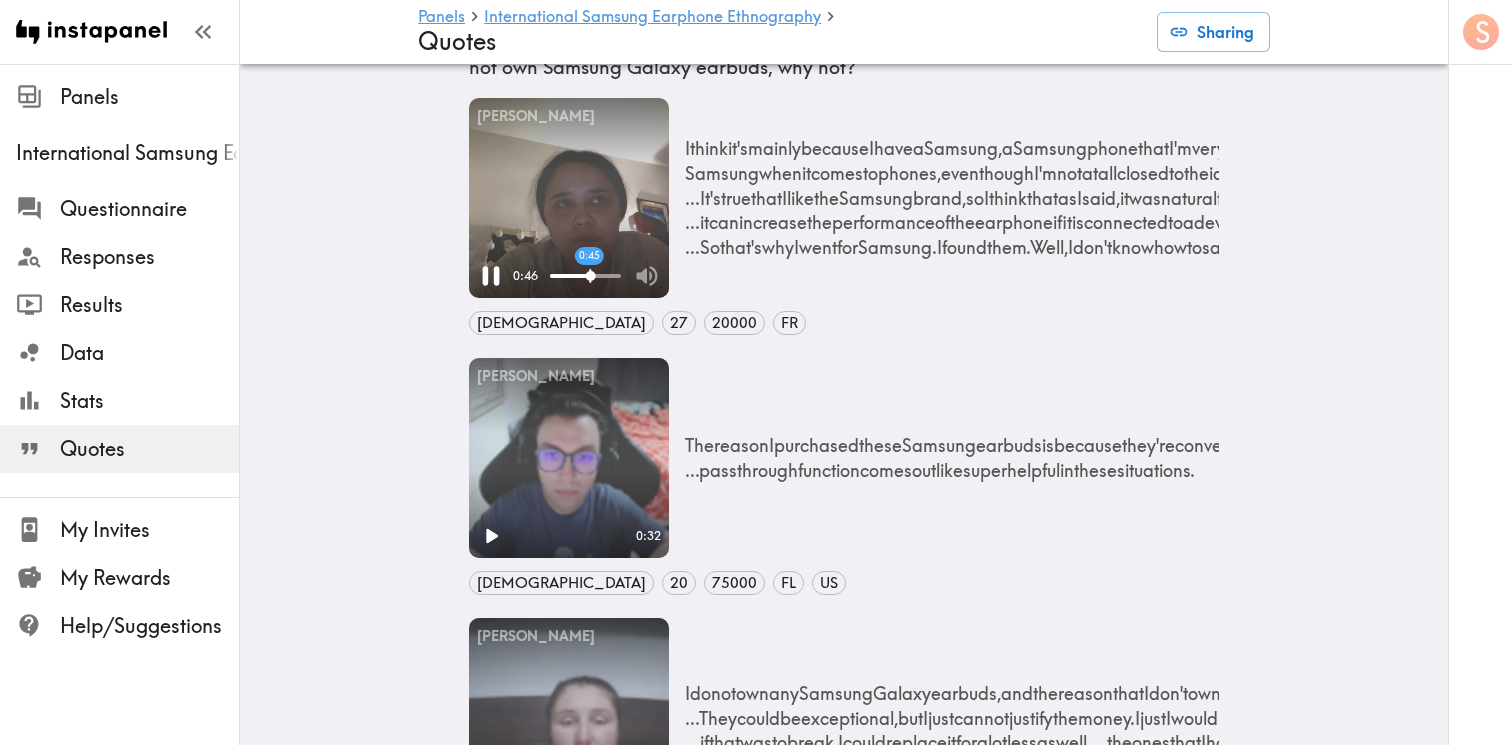 click at bounding box center [591, 276] 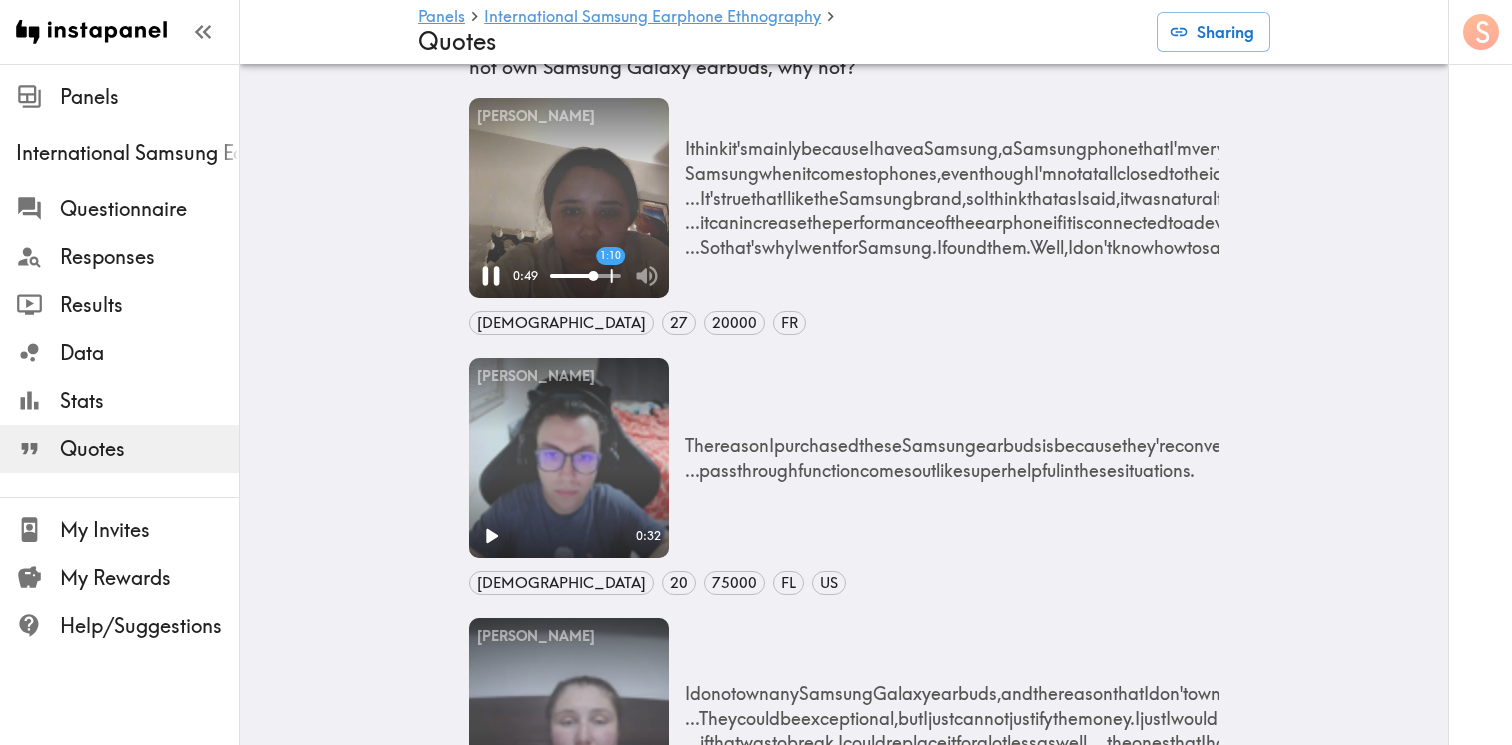 click on "1:10" at bounding box center (585, 276) 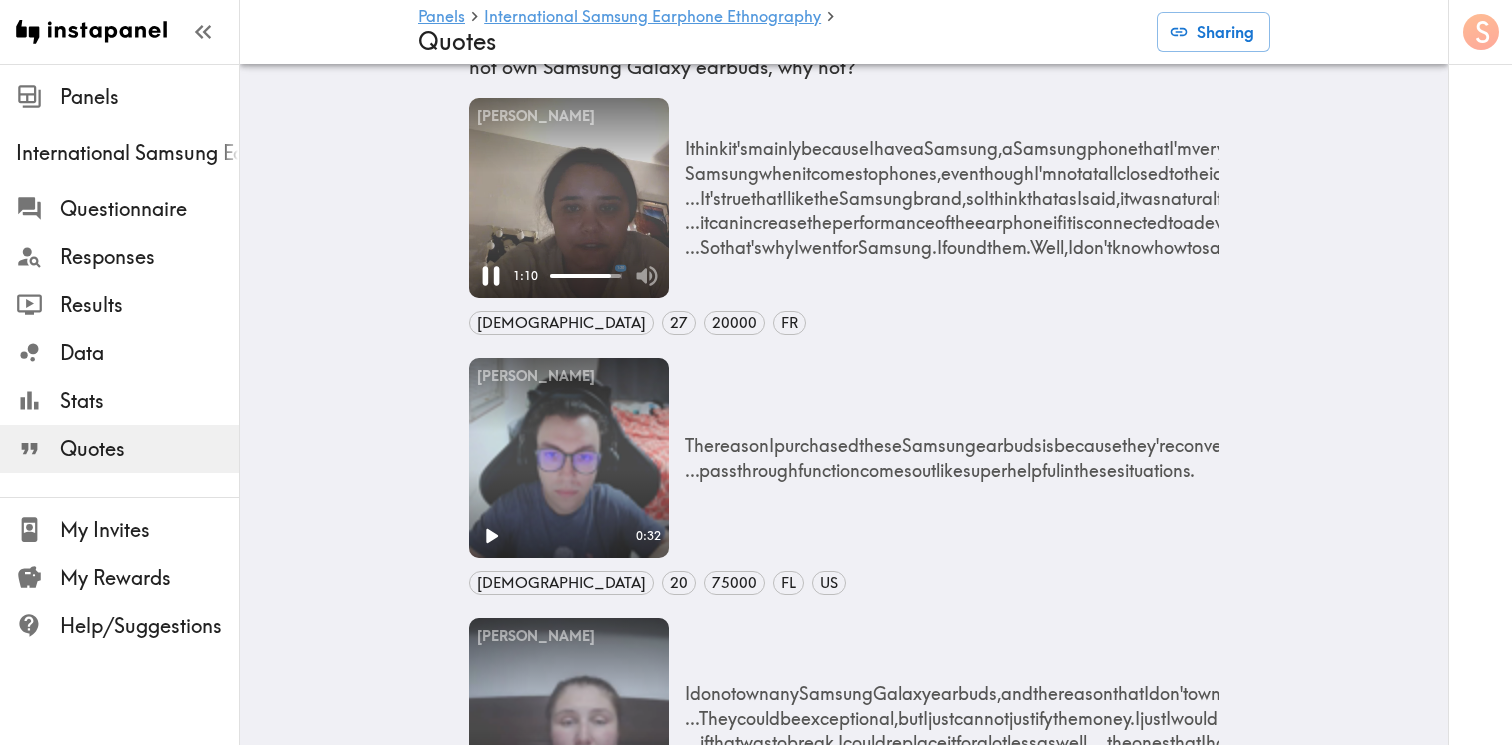 click on "1:10 1:20" at bounding box center (569, 276) 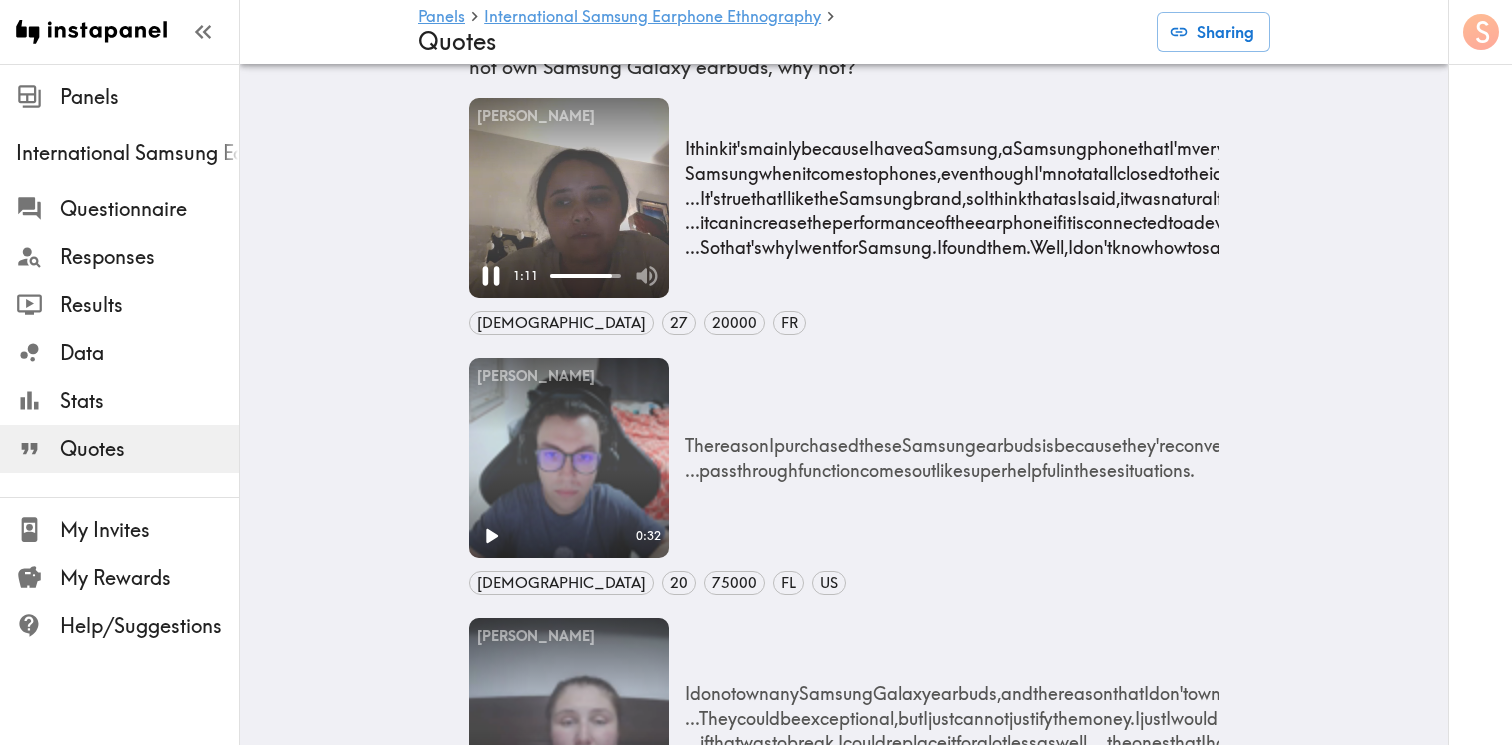 click on "I  think  it's  mainly  because  I  have  a  Samsung,  a  Samsung  phone  that  I'm  very  happy  with.  Well,  it's  not  that  my  current  Samsung  is  the  one  I  had  when  I  bought  the  earbuds  -  this  one  is  recent.  I  actually  bought  my  earbuds  before  having  this  particular  phone ...   I'm  a  bit  pro-Samsung  when  it  comes  to  phones,  even  though  I'm  not  at  all  closed  to  the  idea  of  having  other  smartphone  brands ...   It's  true  that  I  like  the  Samsung  brand,  so  I  think  that  as  I  said,  it  was  natural  for  me  to  turn  to  earbuds  that  offer,  in  my  opinion,  full  connectivity.  I  mean,  'full  connectivity'  is  kind  of  funny  to  say,  but  I'm  talking  about  earbuds  that  are  truly  connected  to  devices  of  the  same  brand  as  my  phone,  and  I  feel  that  works  well ...   it  can  increase  the  performance  of  the  earphone  if  it  is  connected  to  a  device  of  the  same  brand.  I  know  that's  how  it  works  at  I" at bounding box center [1778, 197] 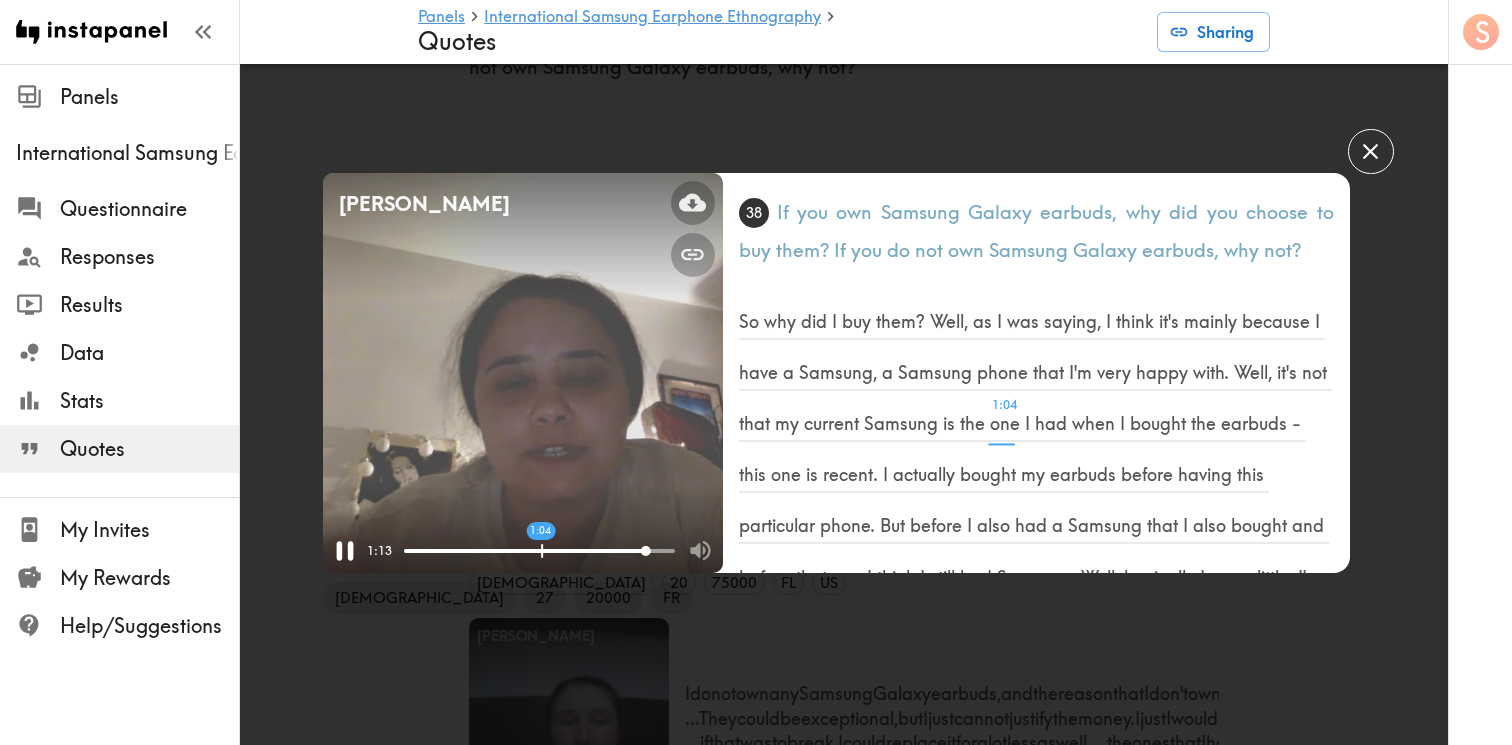 scroll, scrollTop: 775, scrollLeft: 0, axis: vertical 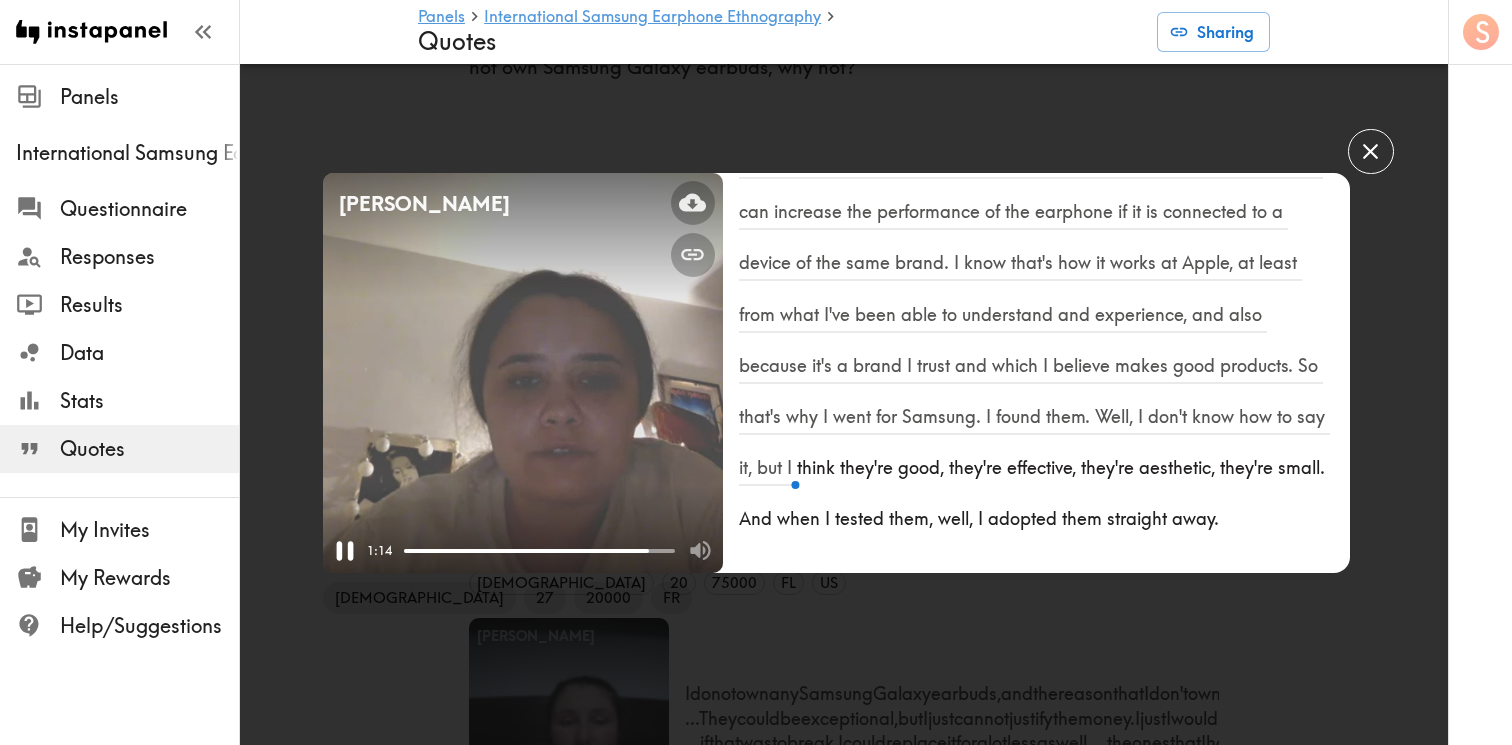 click on "Your browser does not support the video tag." at bounding box center (523, 373) 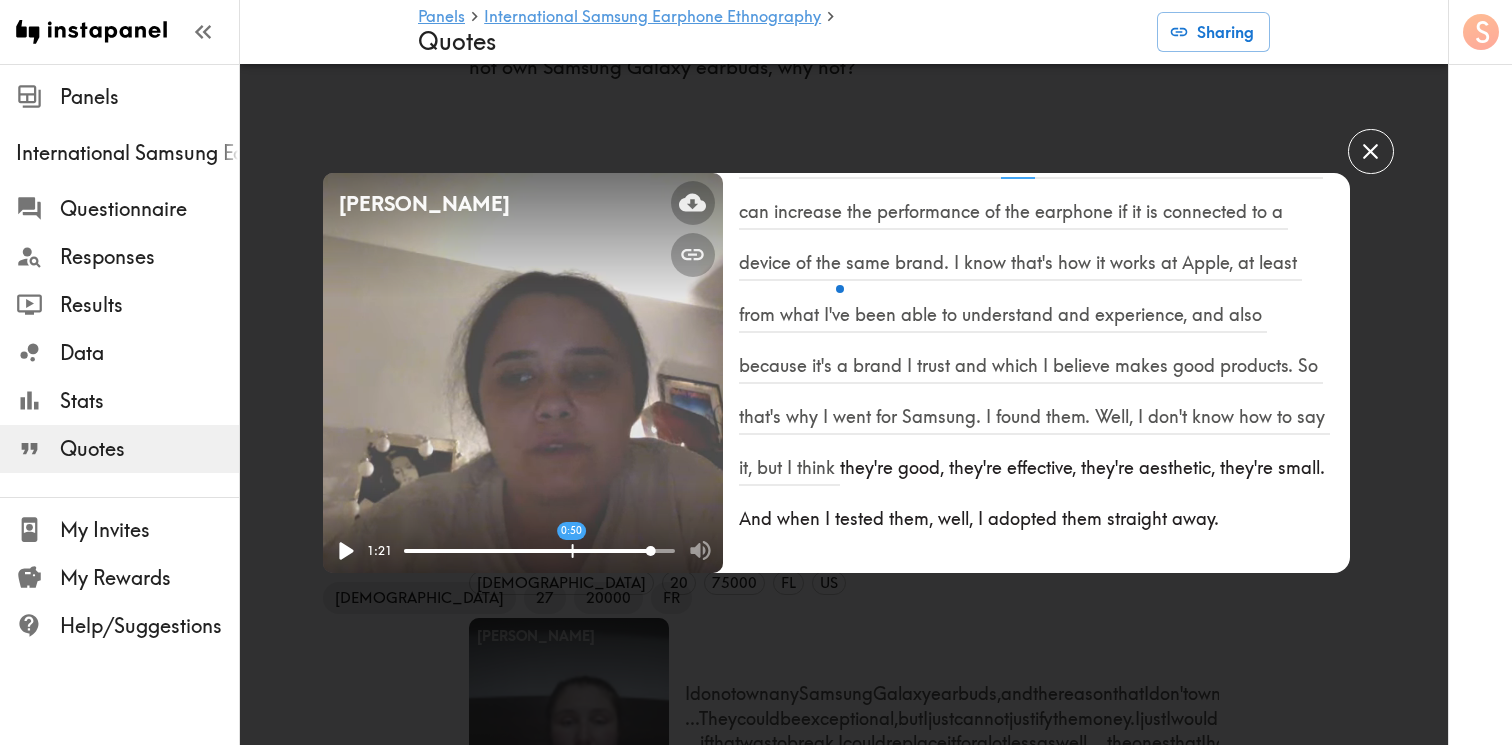 scroll, scrollTop: 771, scrollLeft: 0, axis: vertical 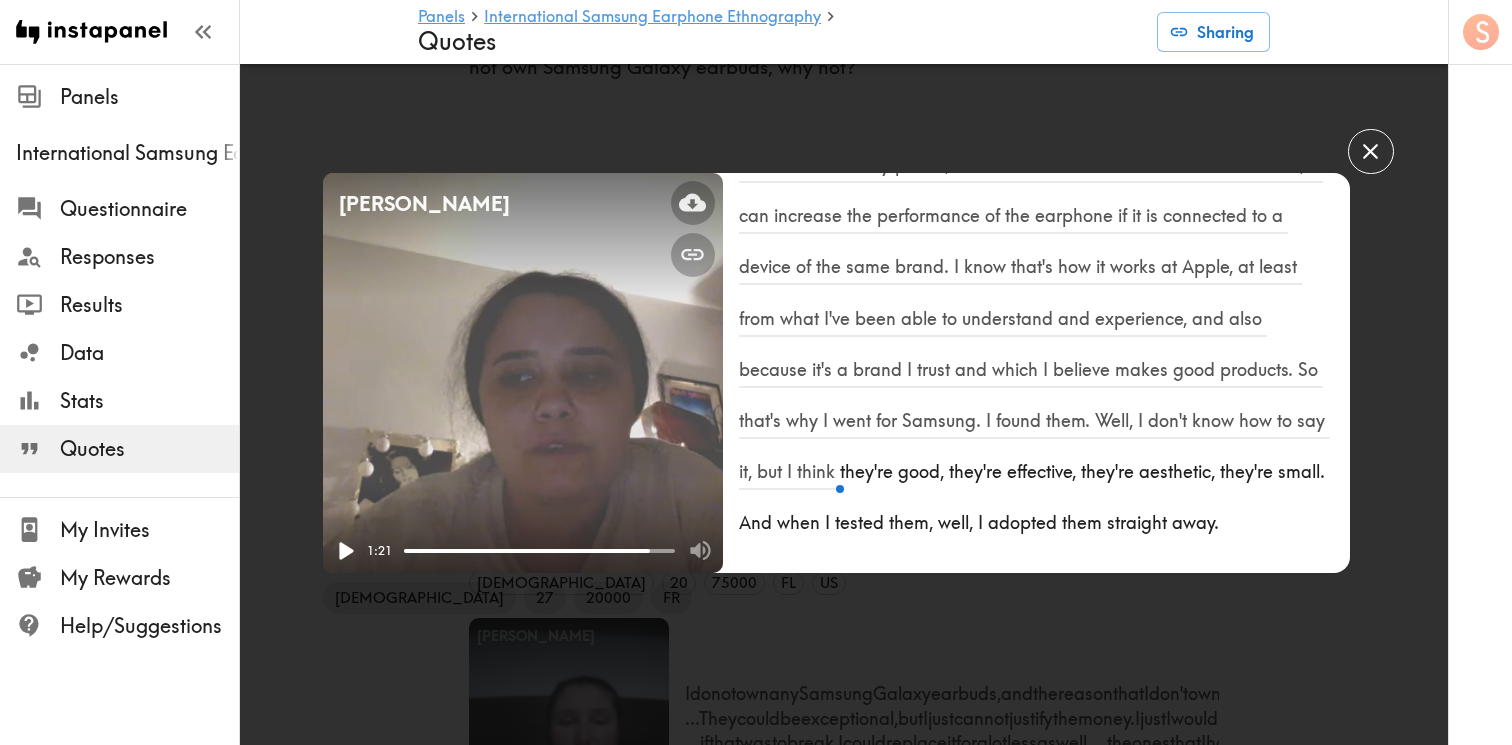 click on "Alisson Your browser does not support the video tag. 1:21 [DEMOGRAPHIC_DATA] 27 20000 FR 38 If you own Samsung Galaxy earbuds, why did you choose to buy them? If you do not own Samsung Galaxy earbuds, why not? So why did I buy them? Well, as I was saying, I think it's mainly because I have a Samsung, a Samsung phone that I'm very happy with. Well, it's not that my current Samsung is the one I had when I bought the earbuds - this one is recent. I actually bought my earbuds before having this particular phone. But before I also had a Samsung that I also bought and before that one I think I still had Samsung. Well, basically I am a little. I'm a bit pro-Samsung when it comes to phones, even though I'm not at all closed to the idea of having other smartphone brands, I'm not closed to other brands in general. It's true that I like the Samsung brand, so I think that as I said, it was natural for me to turn to earbuds that offer, in my opinion, full connectivity. I mean, 'full connectivity' is kind of funny to say, but I'm that" at bounding box center [756, 372] 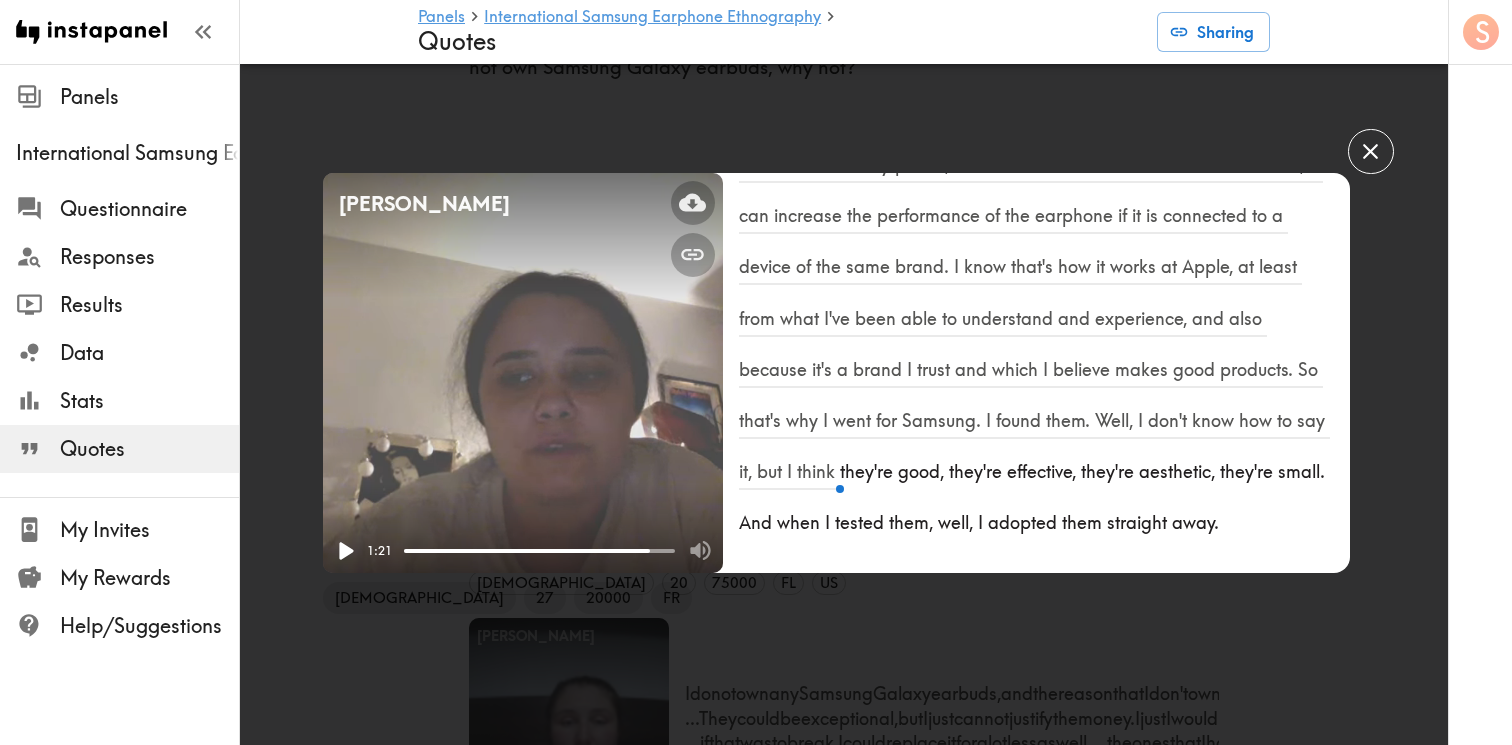 click on "Alisson Your browser does not support the video tag. 1:21 0:00 [DEMOGRAPHIC_DATA] 27 20000 FR 38 If you own Samsung Galaxy earbuds, why did you choose to buy them? If you do not own Samsung Galaxy earbuds, why not? So why did I buy them? Well, as I was saying, I think it's mainly because I have a Samsung, a Samsung phone that I'm very happy with. Well, it's not that my current Samsung is the one I had when I bought the earbuds - this one is recent. I actually bought my earbuds before having this particular phone. But before I also had a Samsung that I also bought and before that one I think I still had Samsung. Well, basically I am a little. I'm a bit pro-Samsung when it comes to phones, even though I'm not at all closed to the idea of having other smartphone brands, I'm not closed to other brands in general. It's true that I like the Samsung brand, so I think that as I said, it was natural for me to turn to earbuds that offer, in my opinion, full connectivity. I mean, 'full connectivity' is kind of funny to say, but I'm" at bounding box center (756, 372) 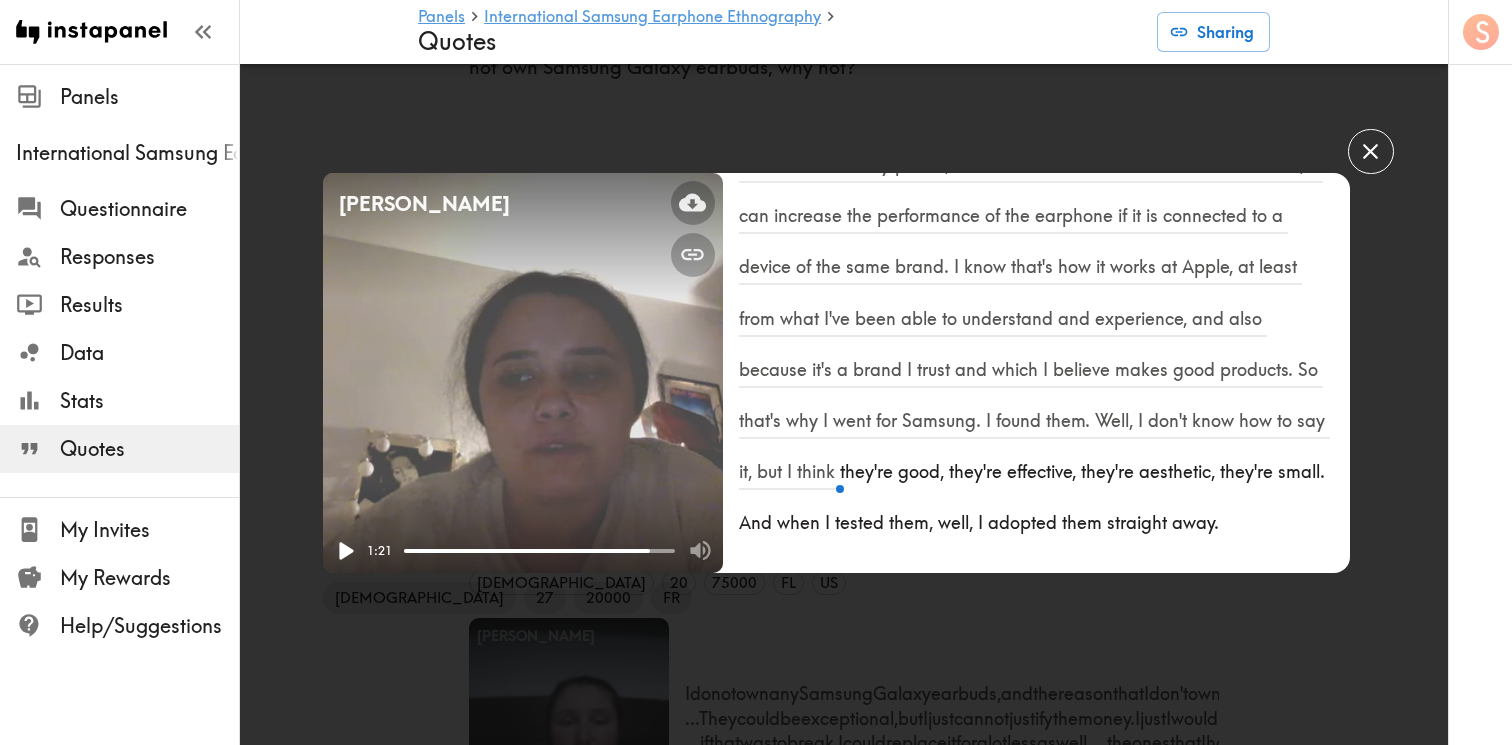 click at bounding box center (1370, 151) 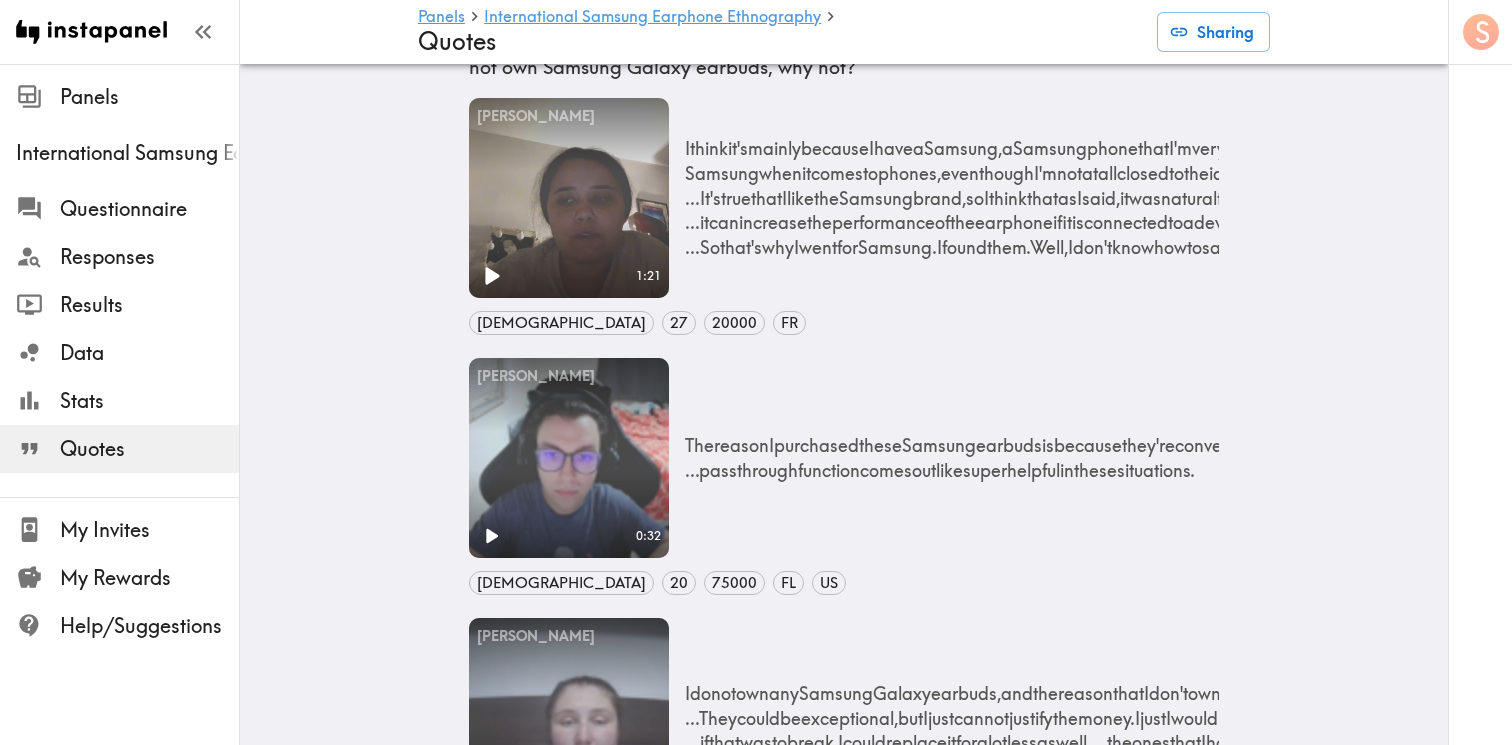 click on "Your browser does not support the video tag." at bounding box center (569, 458) 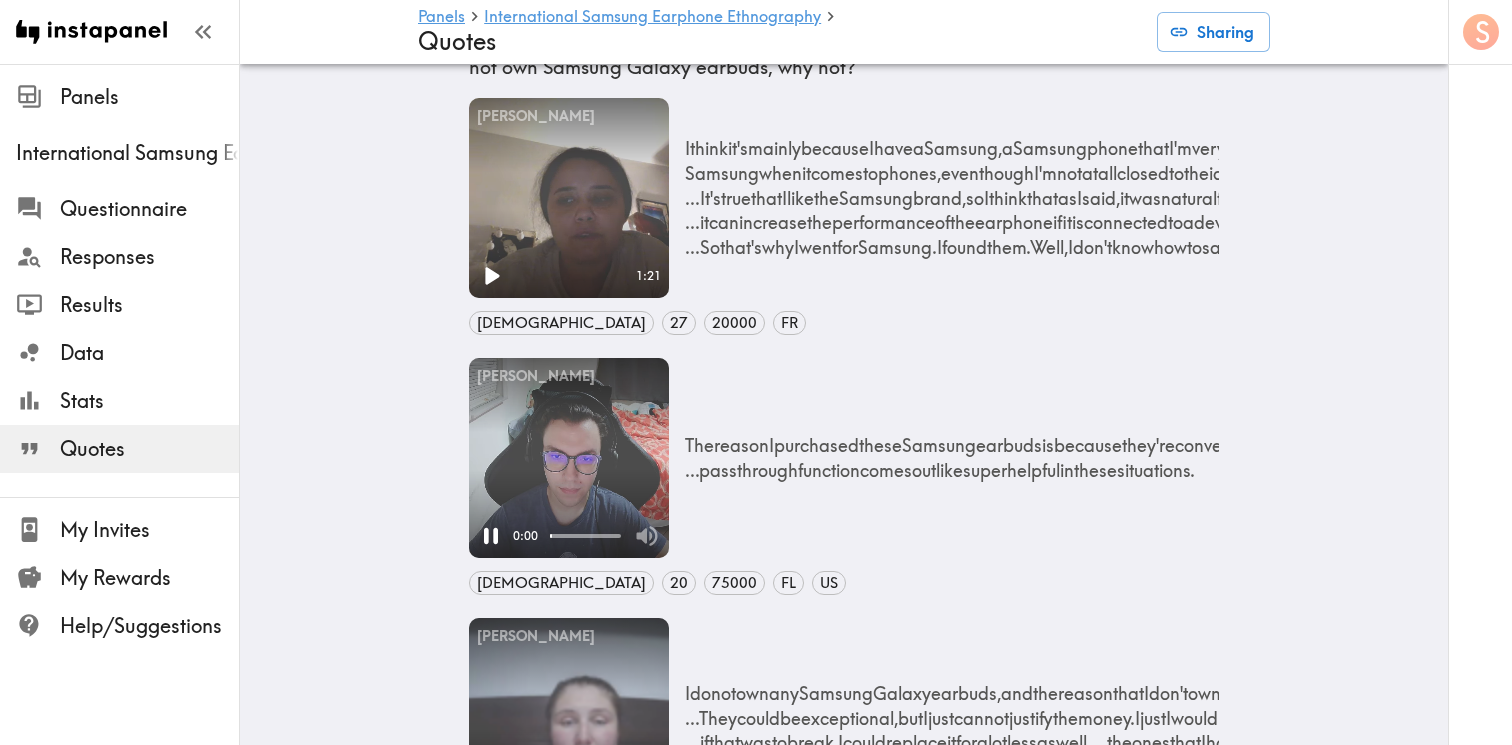 click on "Your browser does not support the video tag." at bounding box center [569, 458] 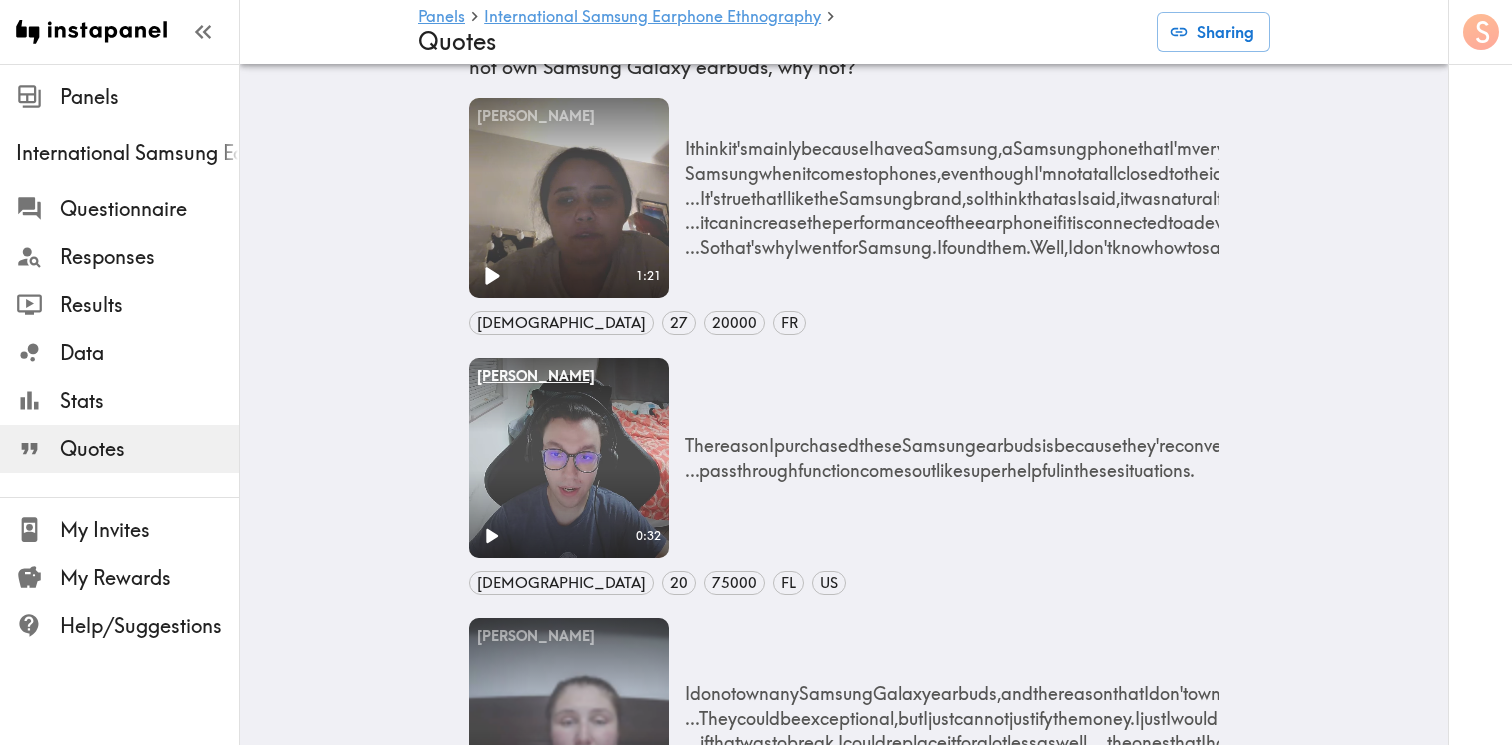 click on "[PERSON_NAME]" at bounding box center (569, 376) 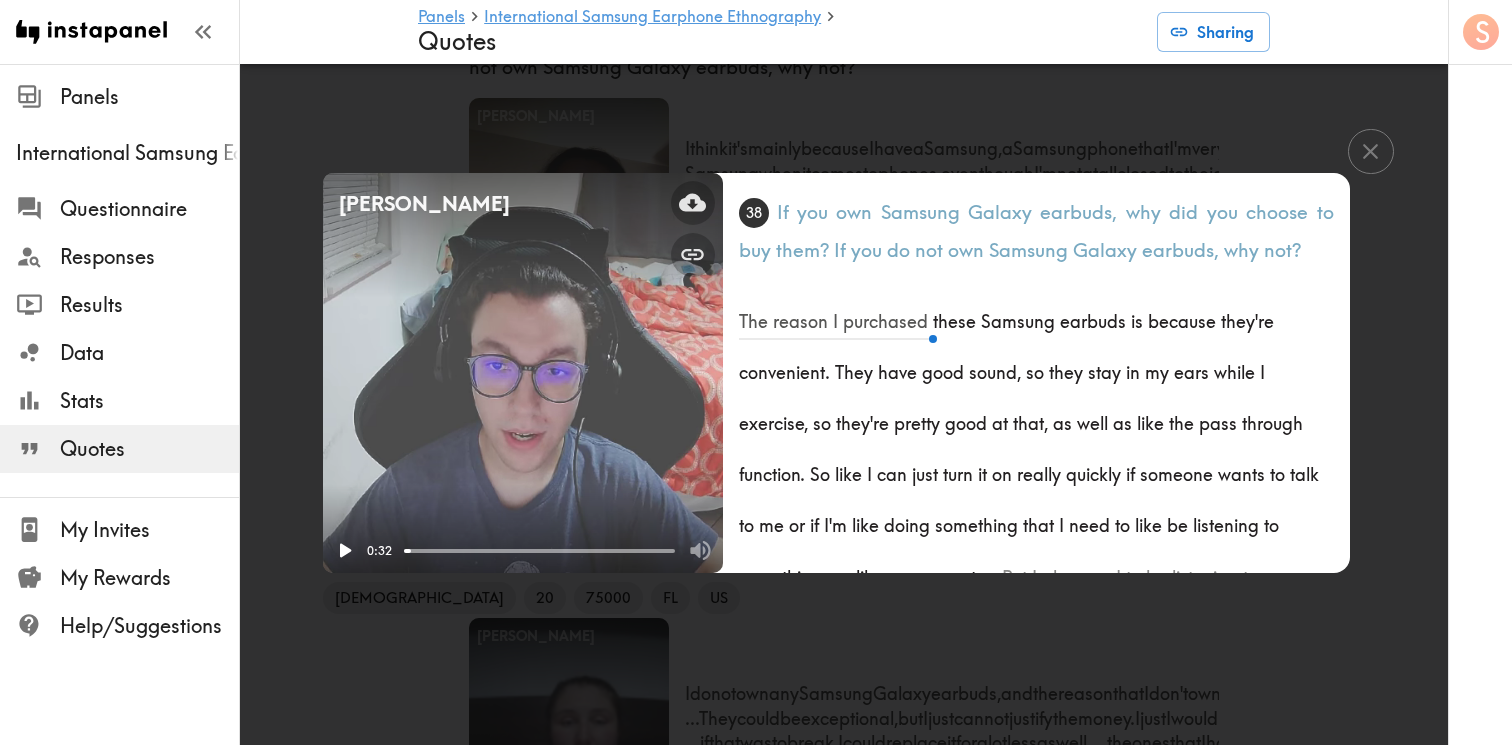 scroll, scrollTop: 161, scrollLeft: 0, axis: vertical 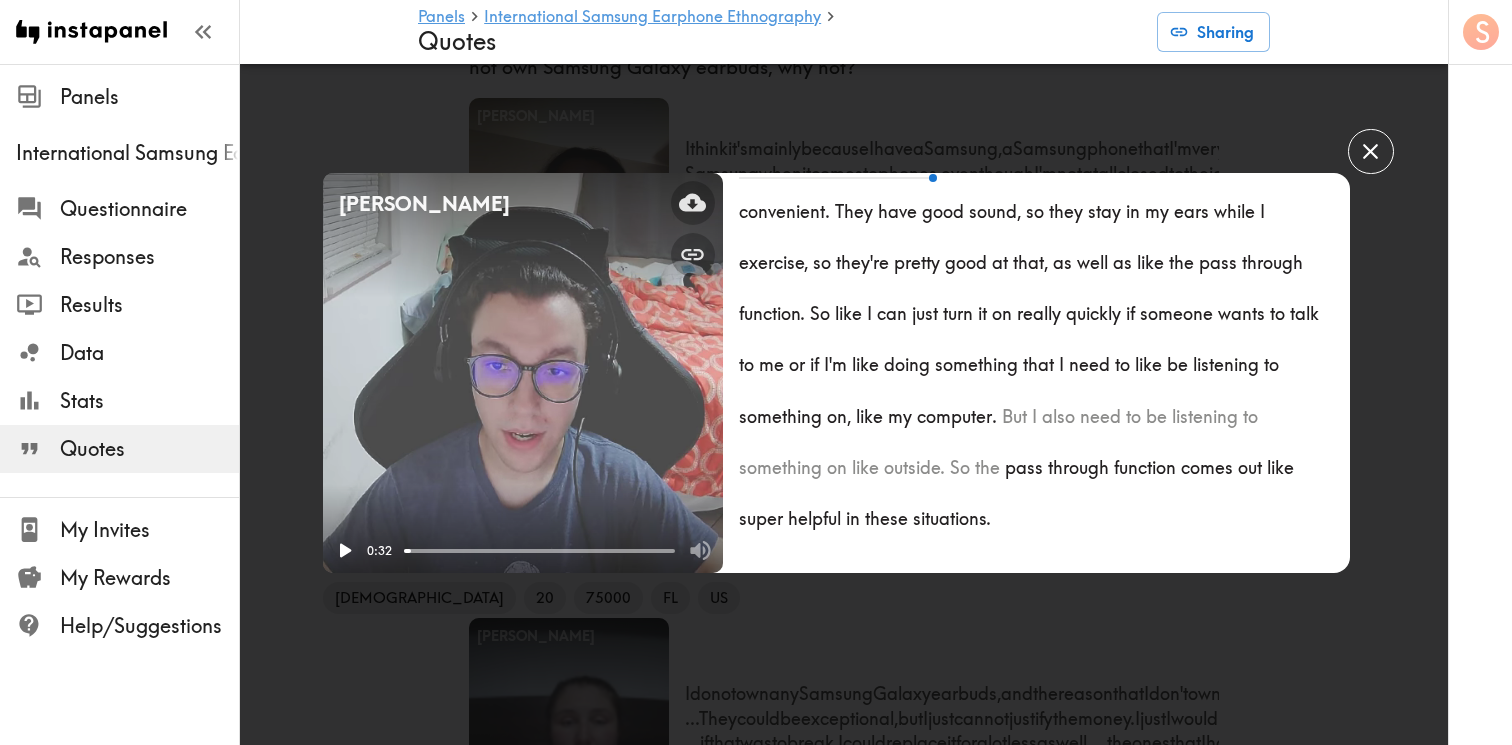 click on "[PERSON_NAME] Your browser does not support the video tag. 0:32 0:00 [DEMOGRAPHIC_DATA] 20 75000 FL US 38 If you own Samsung Galaxy earbuds, why did you choose to buy them? If you do not own Samsung Galaxy earbuds, why not? The reason I purchased these Samsung earbuds is because they're convenient. They have good sound, so they stay in my ears while I exercise, so they're pretty good at that, as well as like the pass through function. So like I can just turn it on really quickly if someone wants to talk to me or if I'm like doing something that I need to like be listening to something on, like my computer. But I also need to be listening to something on like outside. So the pass through function comes out like super helpful in these situations." at bounding box center [756, 372] 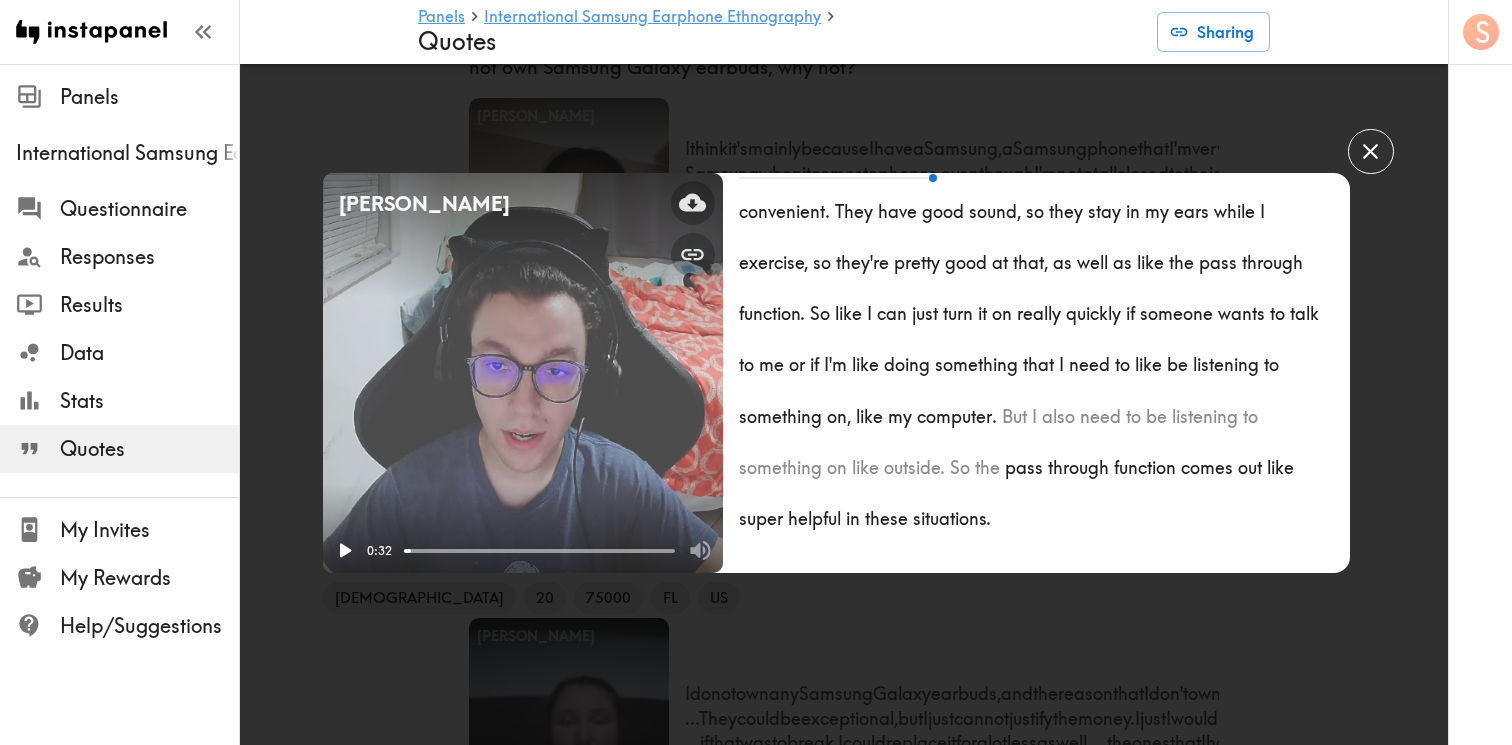 click 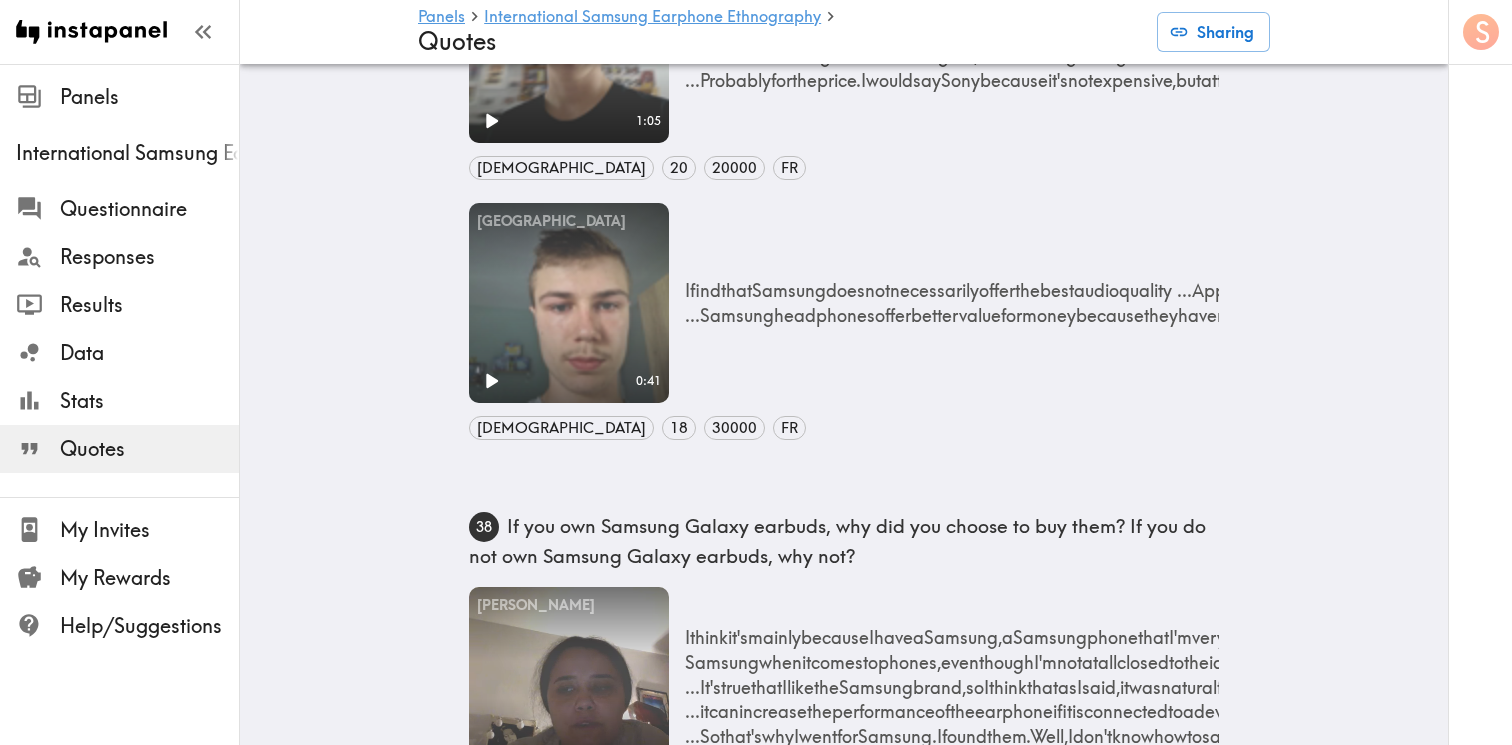 scroll, scrollTop: 5138, scrollLeft: 0, axis: vertical 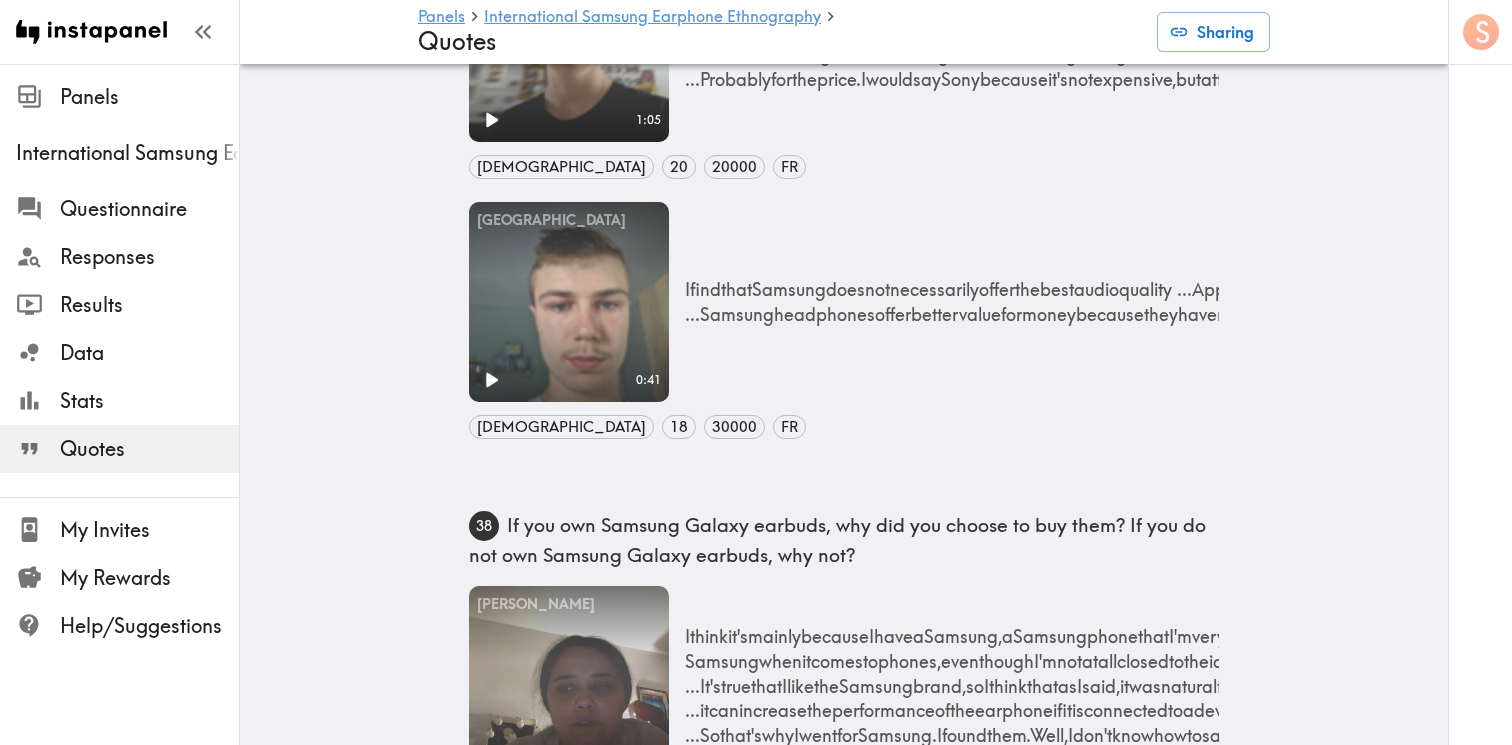click on "Your browser does not support the video tag." at bounding box center (569, 302) 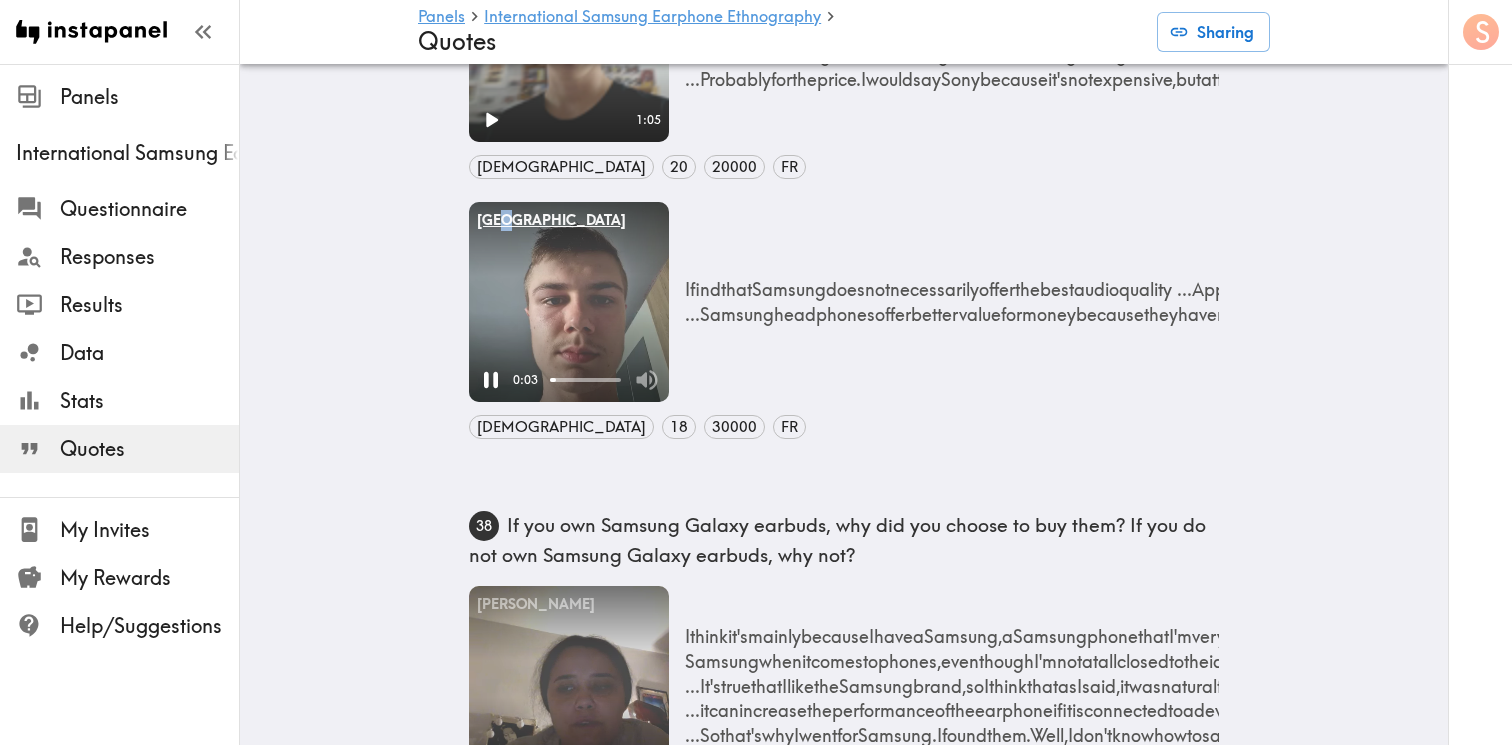 click on "[GEOGRAPHIC_DATA]" at bounding box center [569, 220] 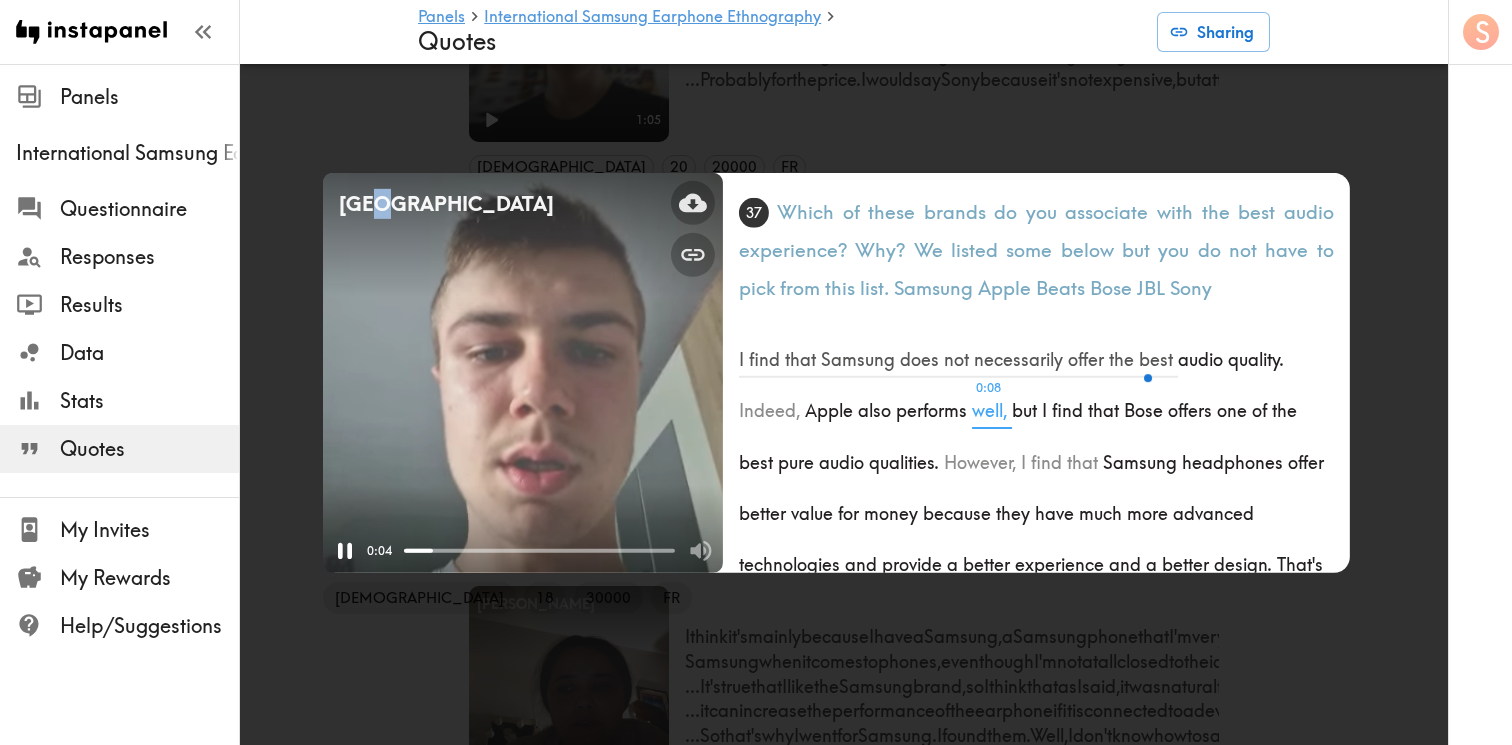scroll, scrollTop: 148, scrollLeft: 0, axis: vertical 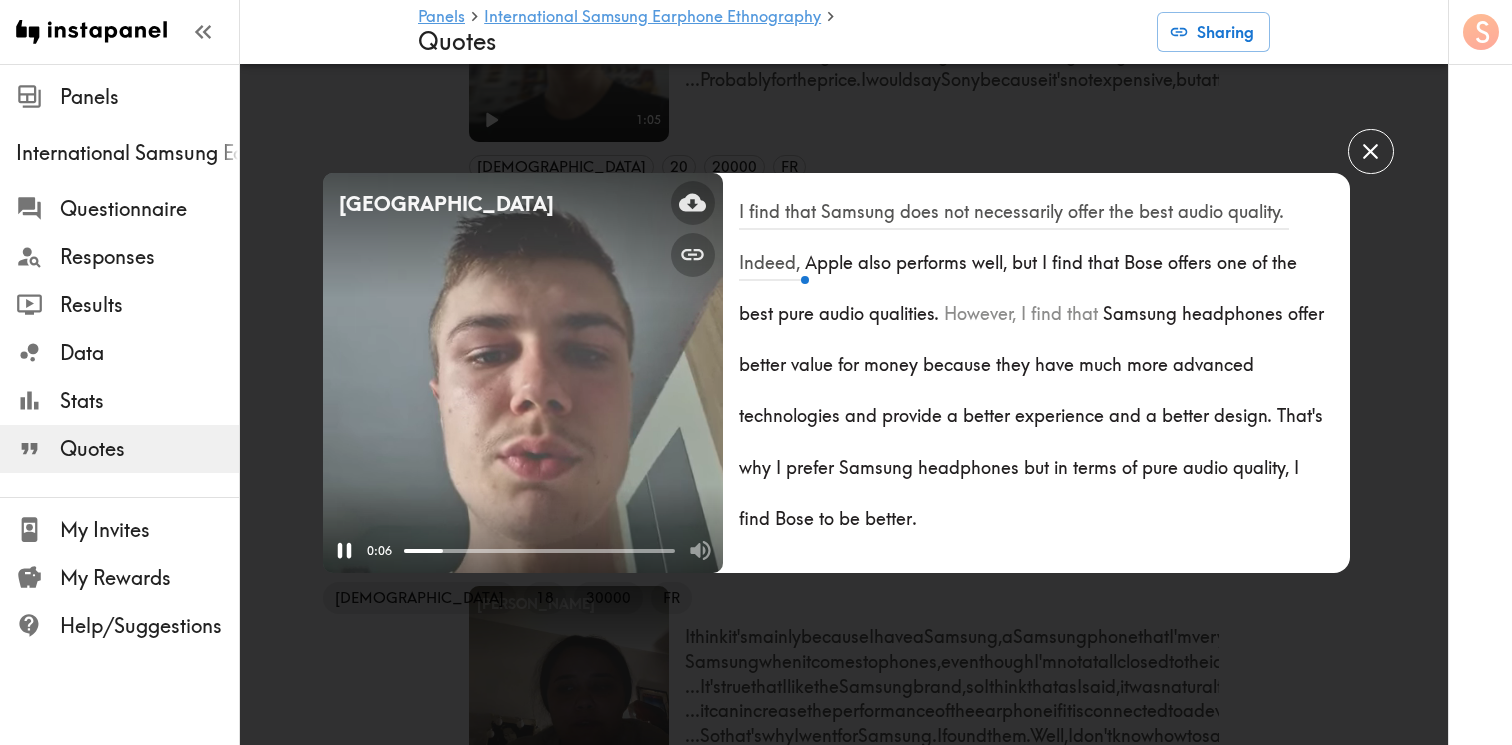 click on "Milan Your browser does not support the video tag. 0:06 [DEMOGRAPHIC_DATA] 18 30000 FR 37 Which of these brands do you associate with the best audio experience? Why? We listed some below but you do not have to pick from this list.
Samsung
Apple
Beats
Bose
JBL
Sony I find that Samsung does not necessarily offer the best audio quality. Indeed, Apple also performs well, but I find that [PERSON_NAME] offers one of the best pure audio qualities. However, I find that Samsung headphones offer better value for money because they have much more advanced technologies and provide a better experience and a better design. That's why I prefer Samsung headphones but in terms of pure audio quality, I find Bose to be better." at bounding box center [756, 372] 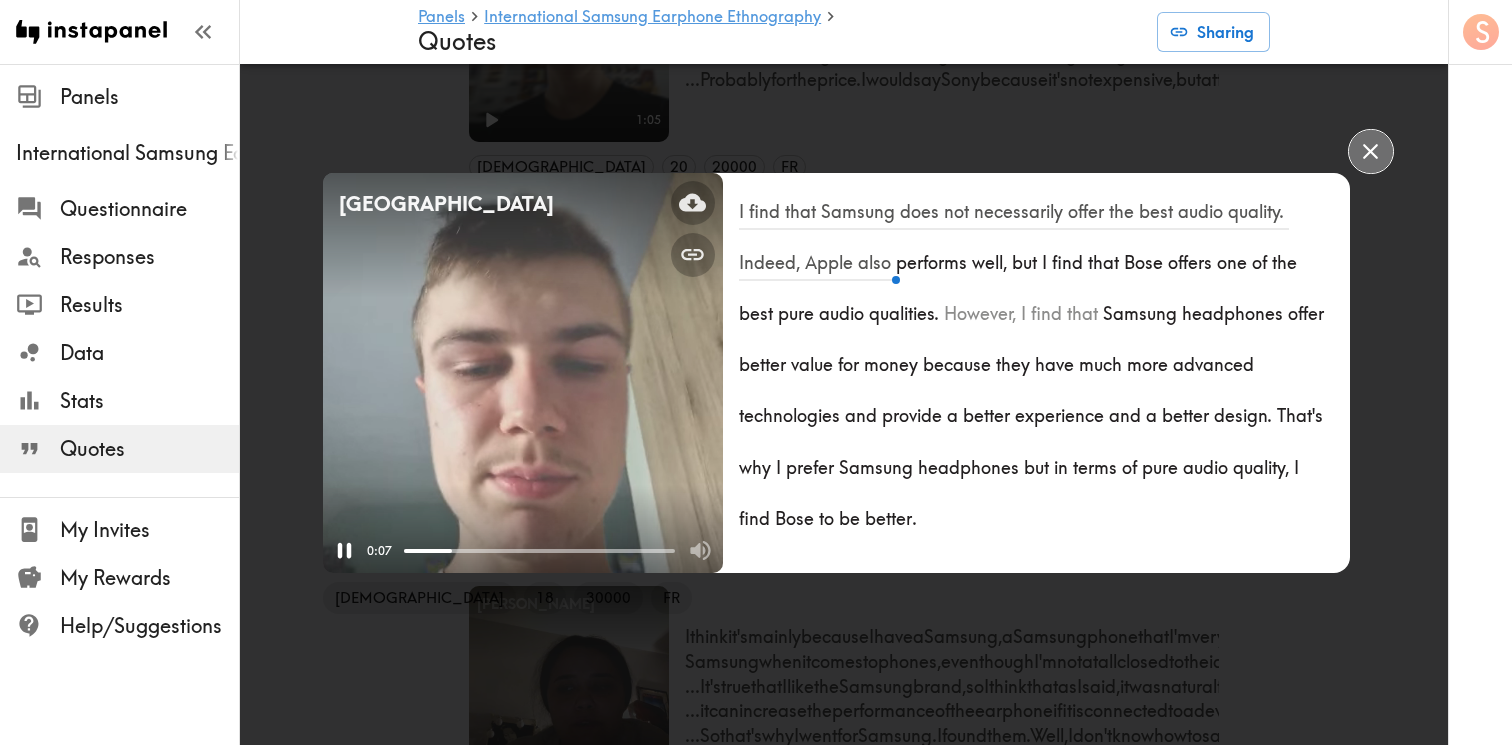 click at bounding box center [1370, 151] 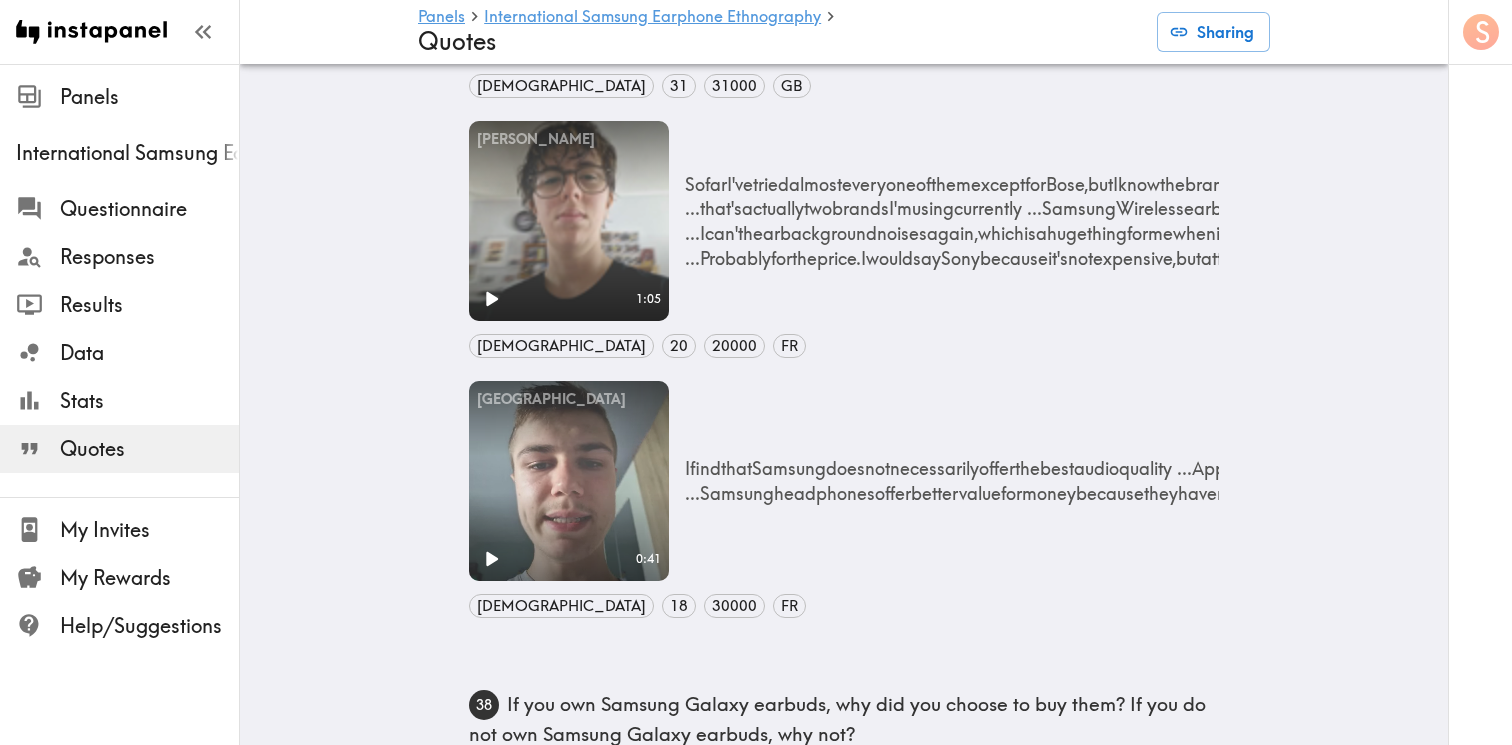 scroll, scrollTop: 4947, scrollLeft: 0, axis: vertical 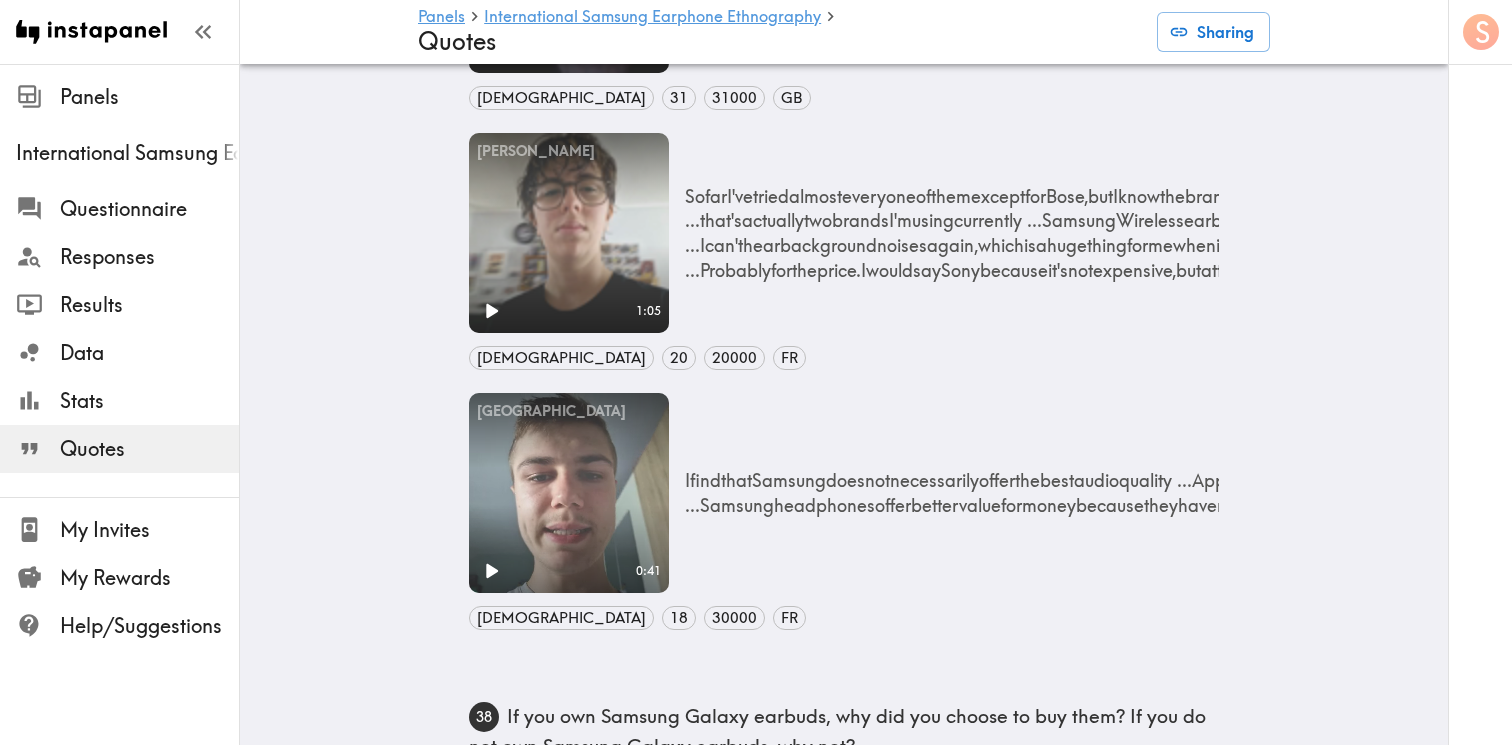 click on "Your browser does not support the video tag." at bounding box center [569, 233] 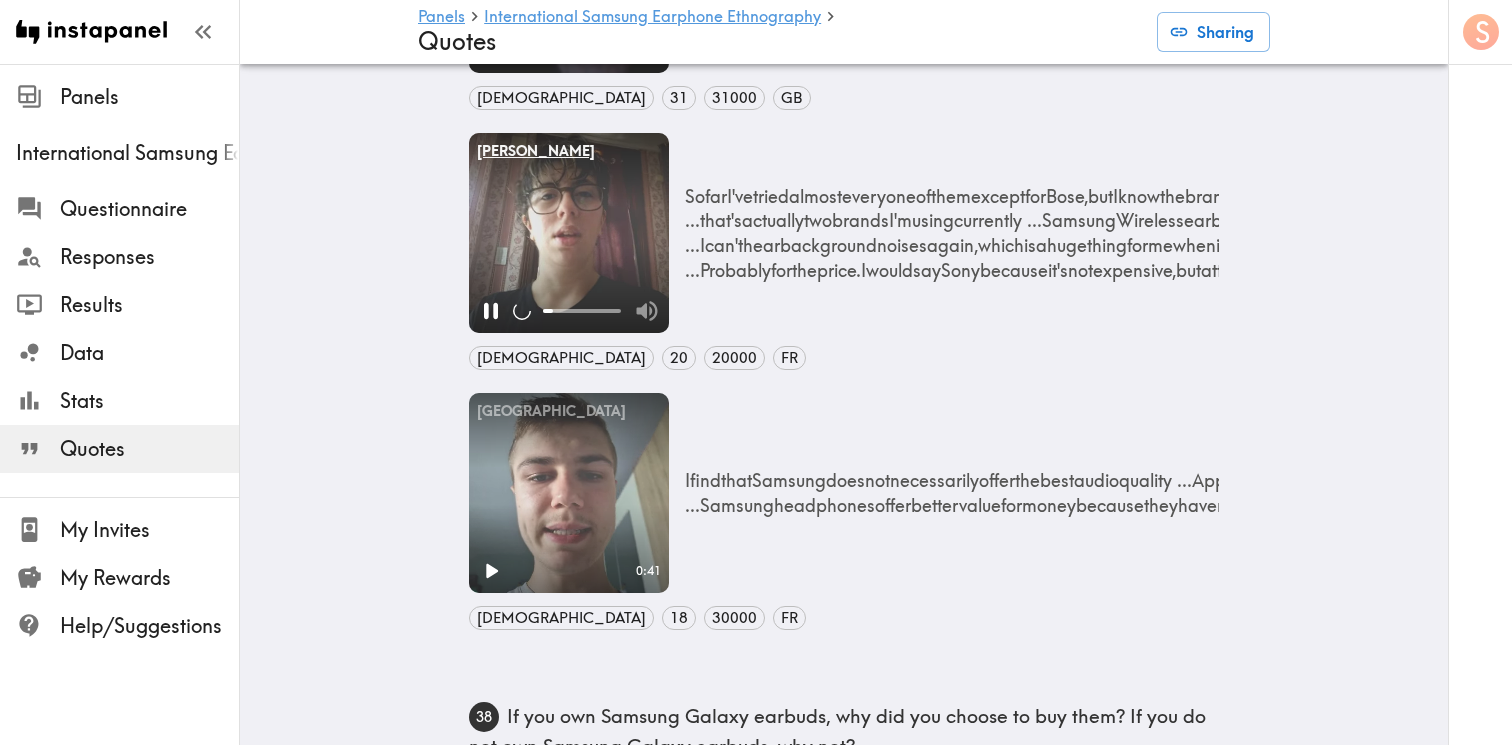 click on "[PERSON_NAME]" at bounding box center [569, 151] 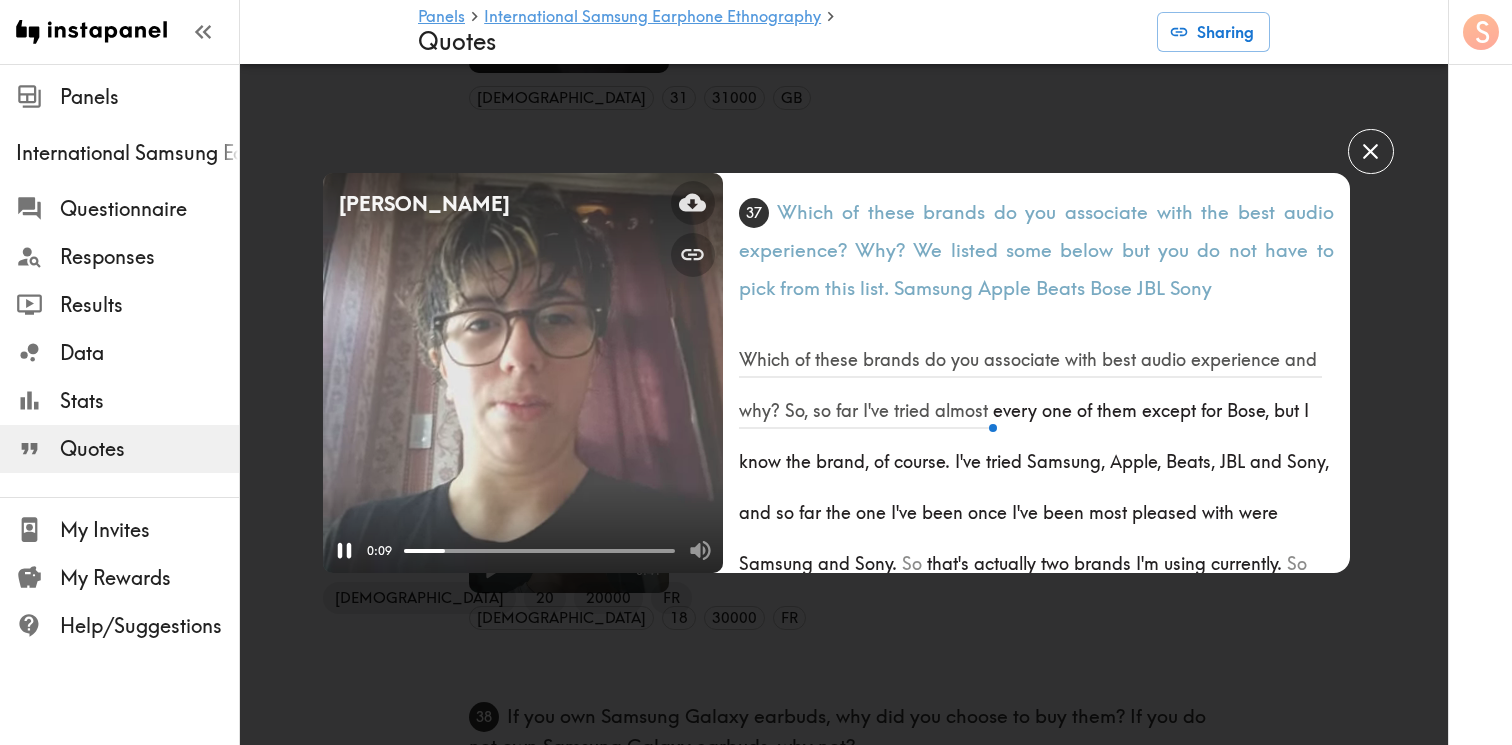 click on "Your browser does not support the video tag." at bounding box center (523, 373) 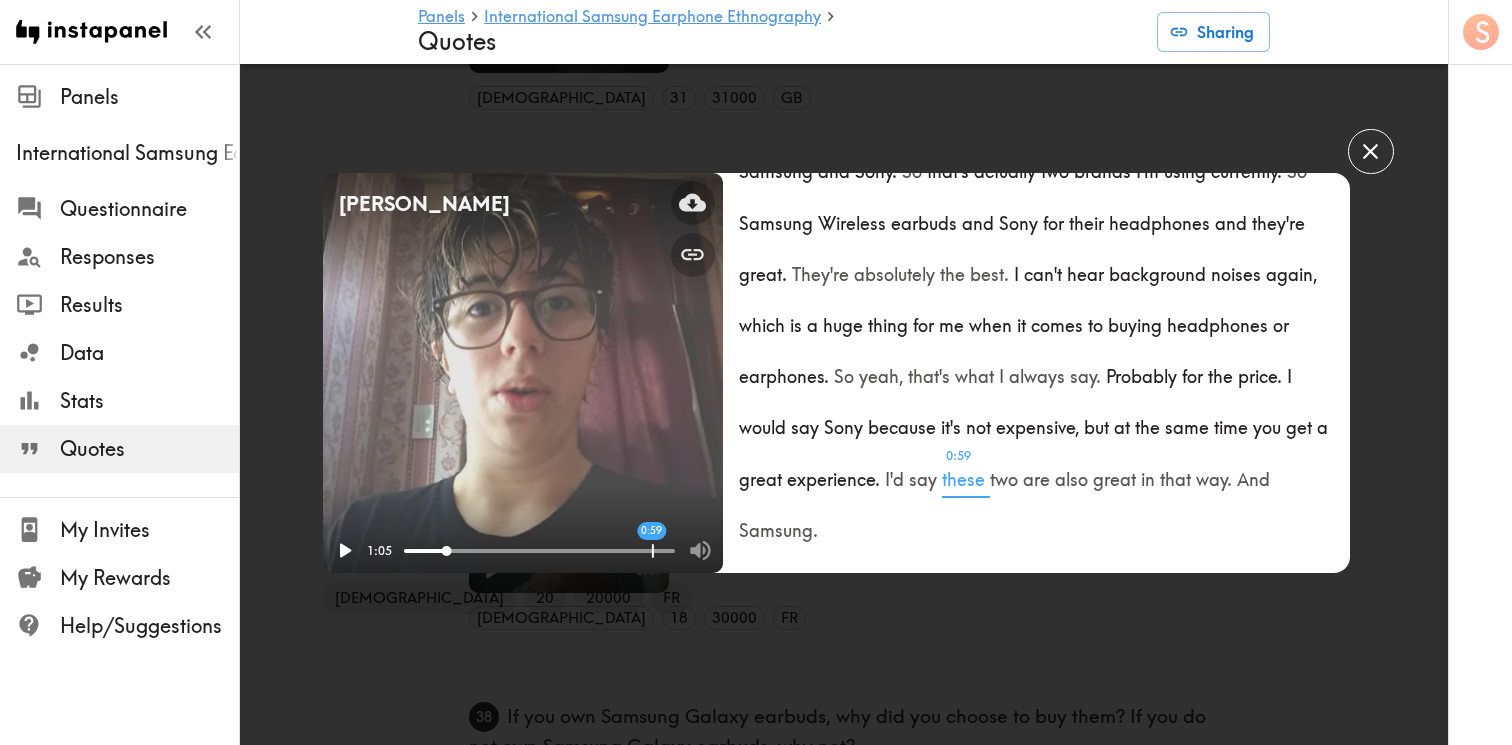 scroll, scrollTop: 374, scrollLeft: 0, axis: vertical 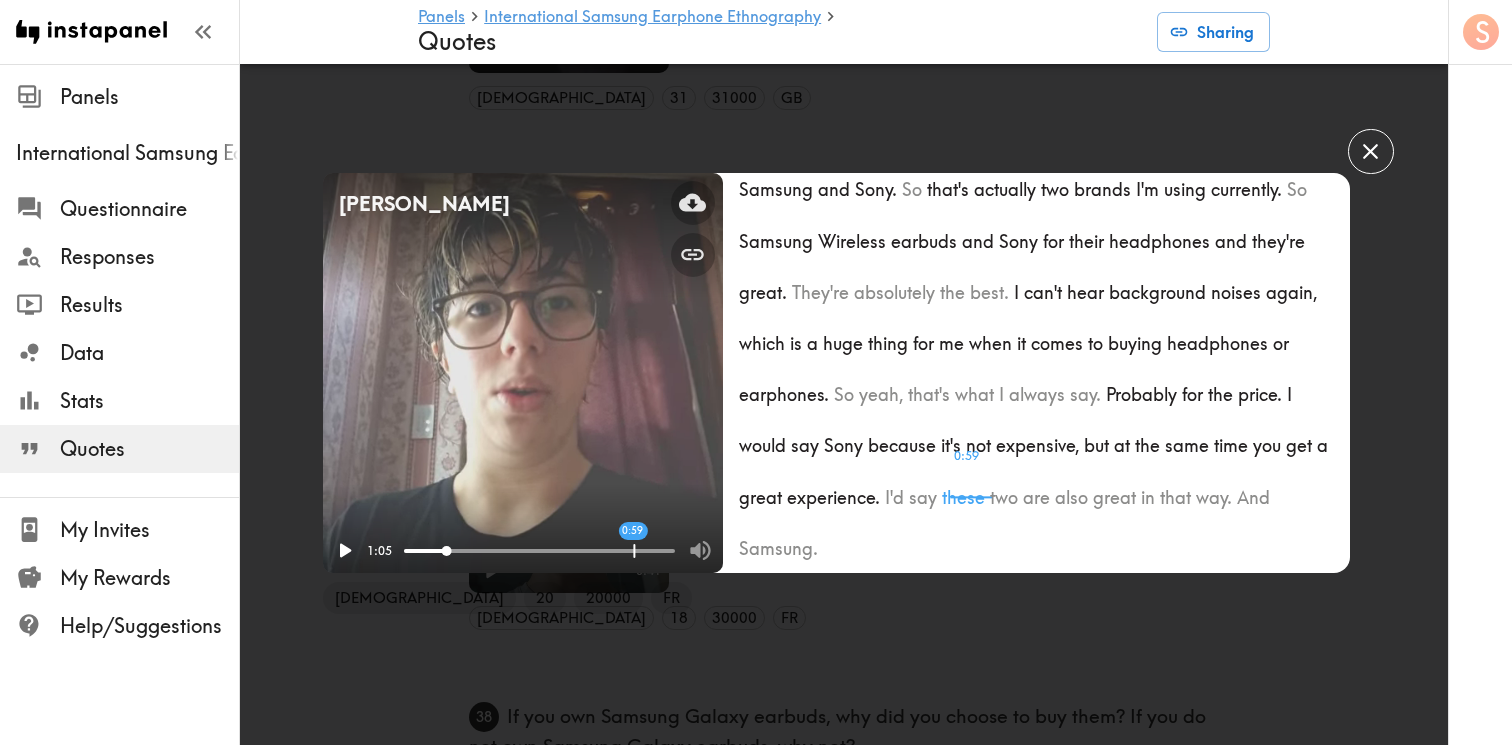 click on "[PERSON_NAME] Your browser does not support the video tag. 1:05 0:59 [DEMOGRAPHIC_DATA] 20 20000 FR 37 Which of these brands do you associate with the best audio experience? Why? We listed some below but you do not have to pick from this list.
Samsung
Apple
Beats
Bose
JBL
Sony Which of these brands do you associate with best audio experience and why? So, so far I've tried almost every one of them except for [PERSON_NAME], but I know the brand, of course. I've tried Samsung, Apple, Beats, JBL and Sony, and so far the one I've been once I've been most pleased with were Samsung and Sony. So that's actually two brands I'm using currently. So Samsung Wireless earbuds and Sony for their headphones and they're great. They're absolutely the best. I can't hear background noises again, which is a huge thing for me when it comes to buying headphones or earphones. So yeah, that's what I always say. Probably for the price. I would say Sony because it's not expensive, but at the same time you get a great experience. I'd say 0:59 these two are" at bounding box center [756, 372] 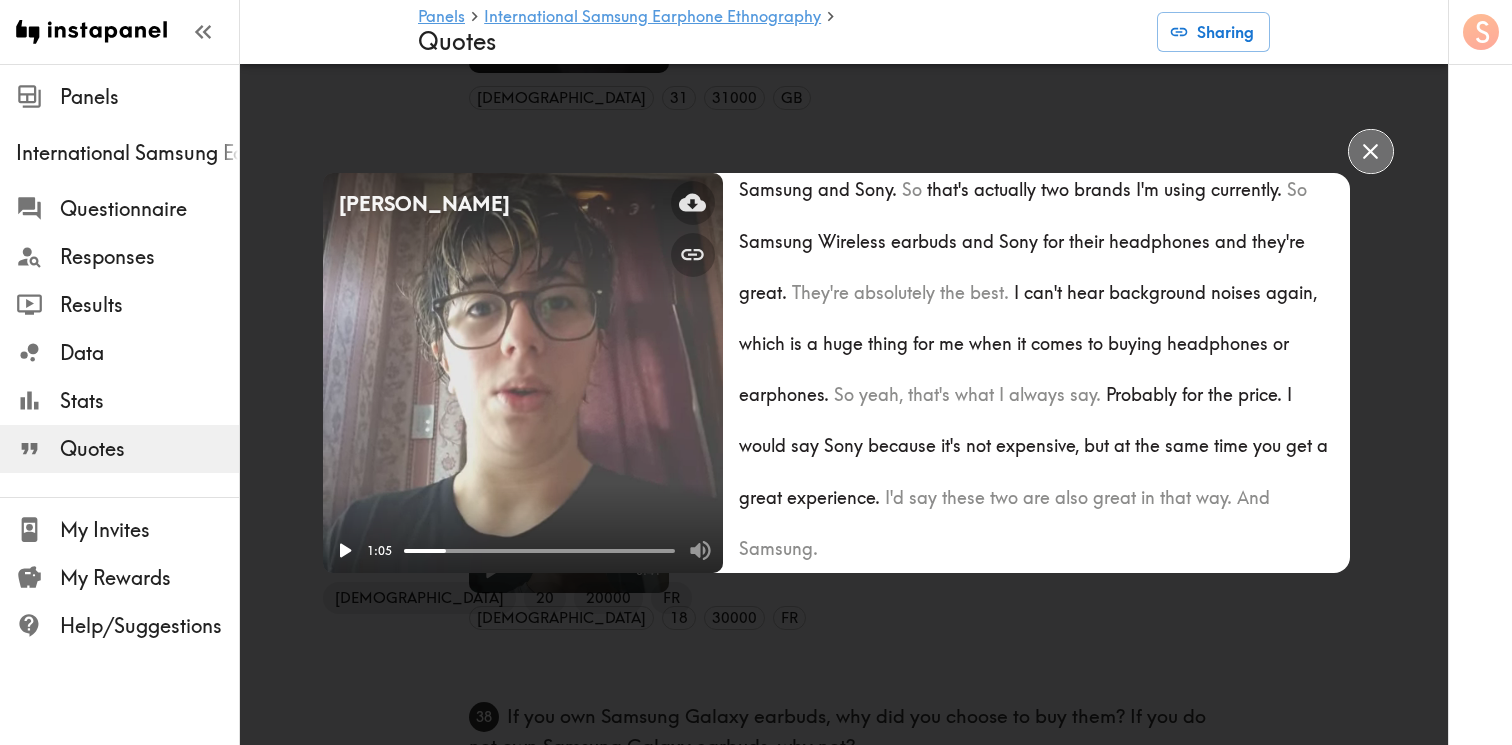 click at bounding box center [1370, 151] 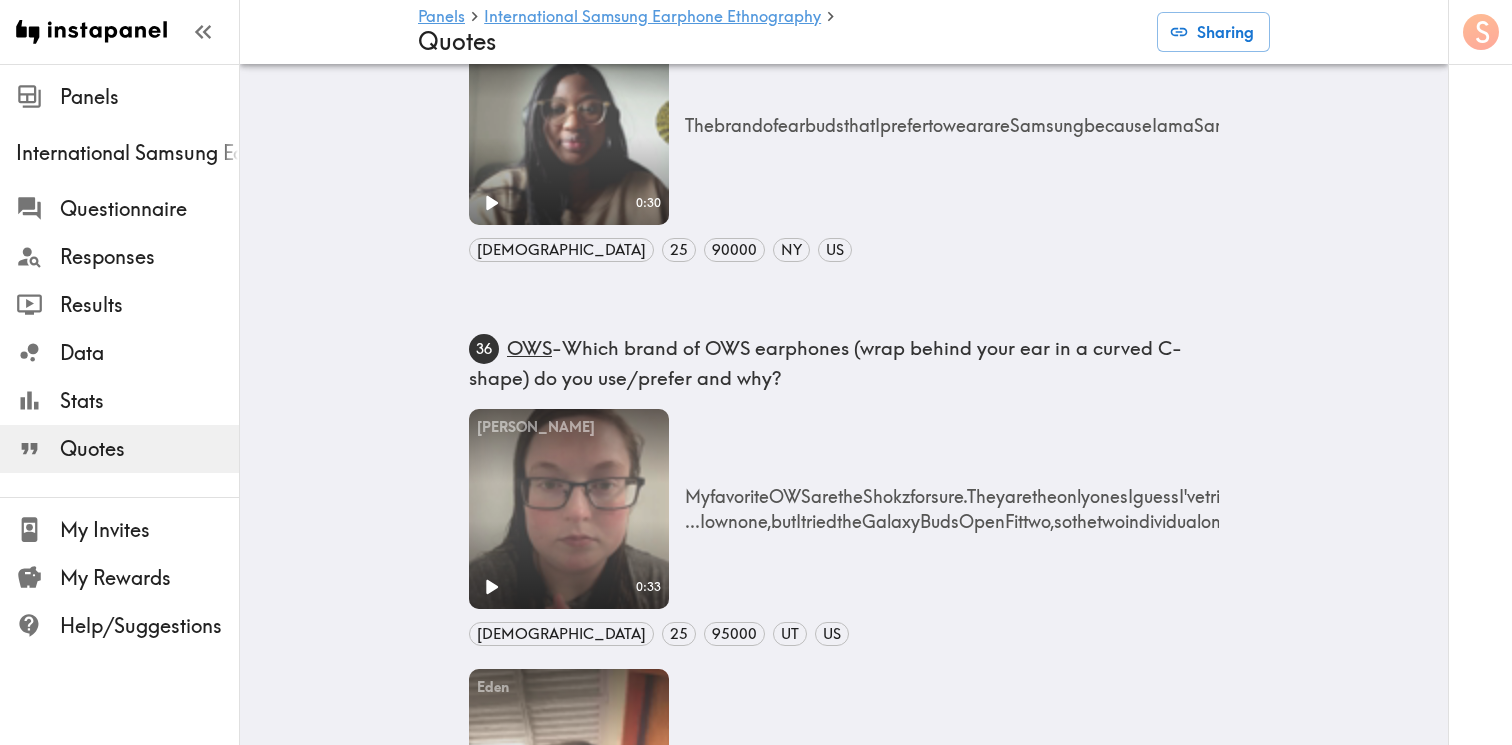 scroll, scrollTop: 3345, scrollLeft: 0, axis: vertical 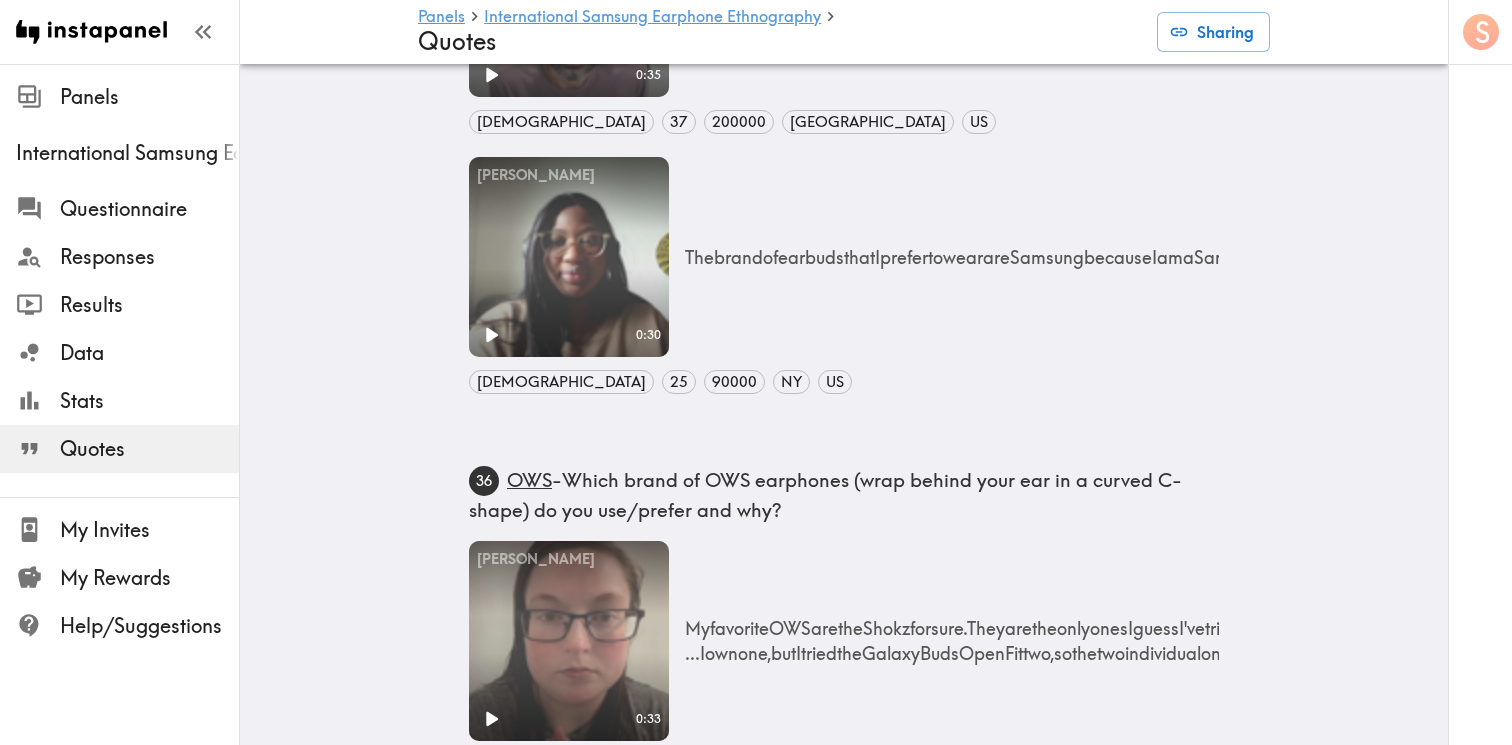 click on "Your browser does not support the video tag." at bounding box center (569, 257) 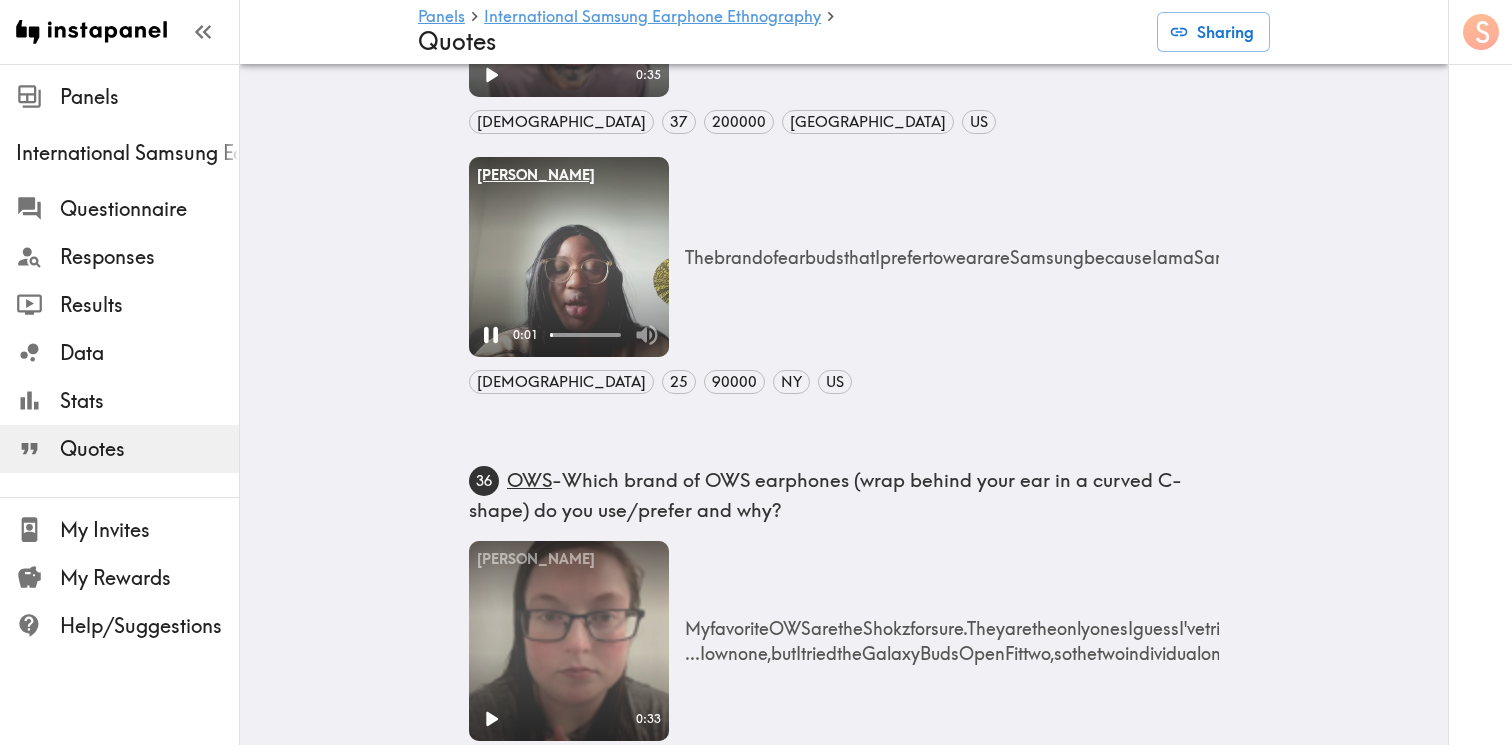 click on "[PERSON_NAME]" at bounding box center [569, 175] 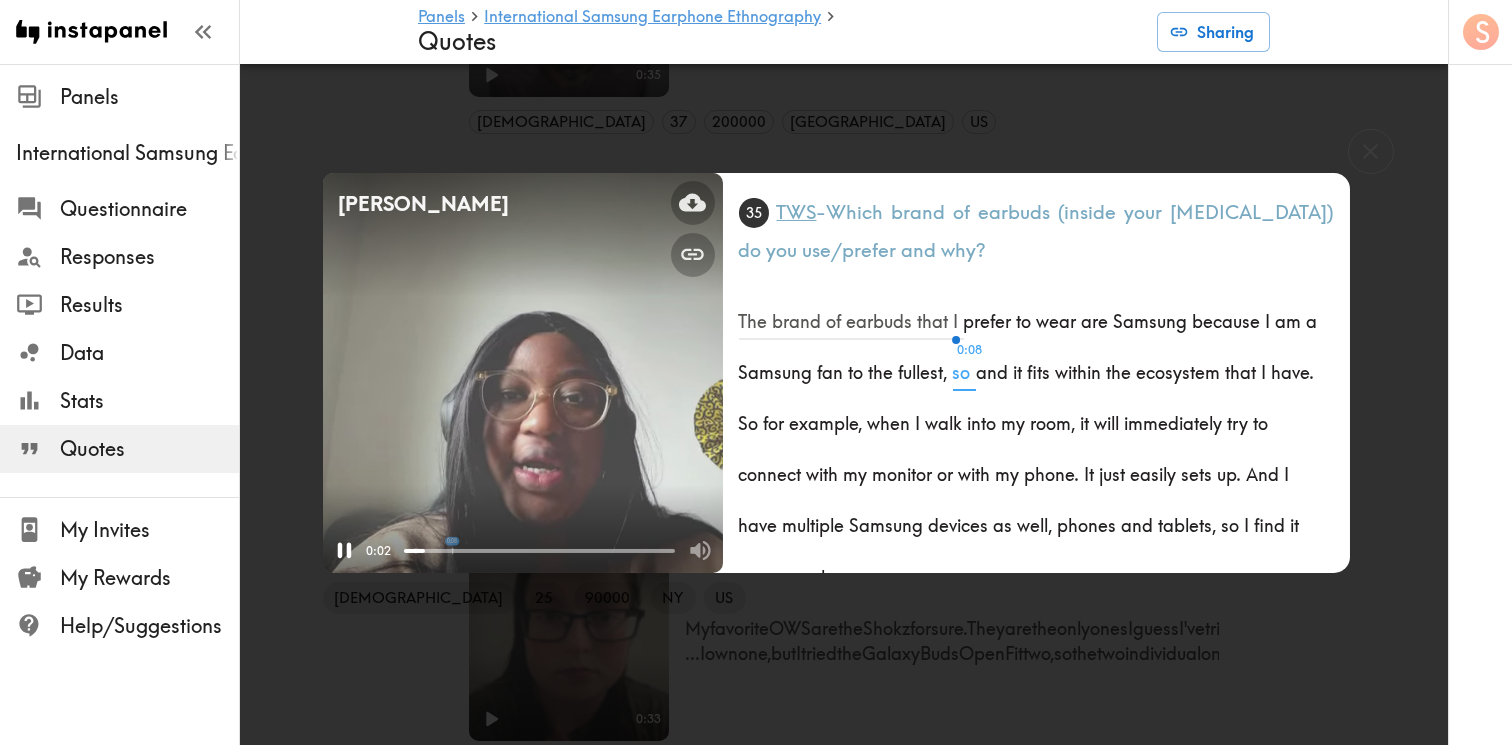scroll, scrollTop: 58, scrollLeft: 0, axis: vertical 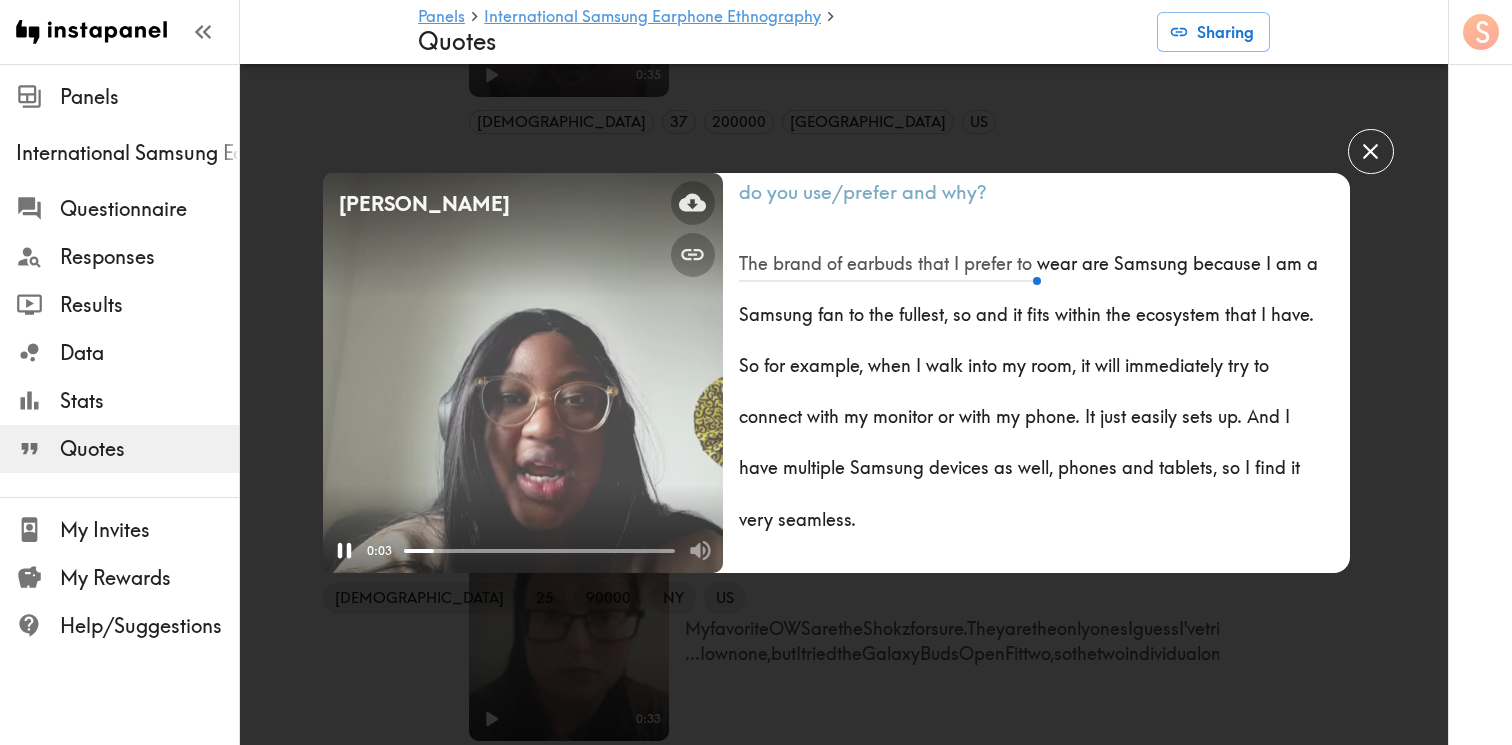 click on "Your browser does not support the video tag." at bounding box center [523, 373] 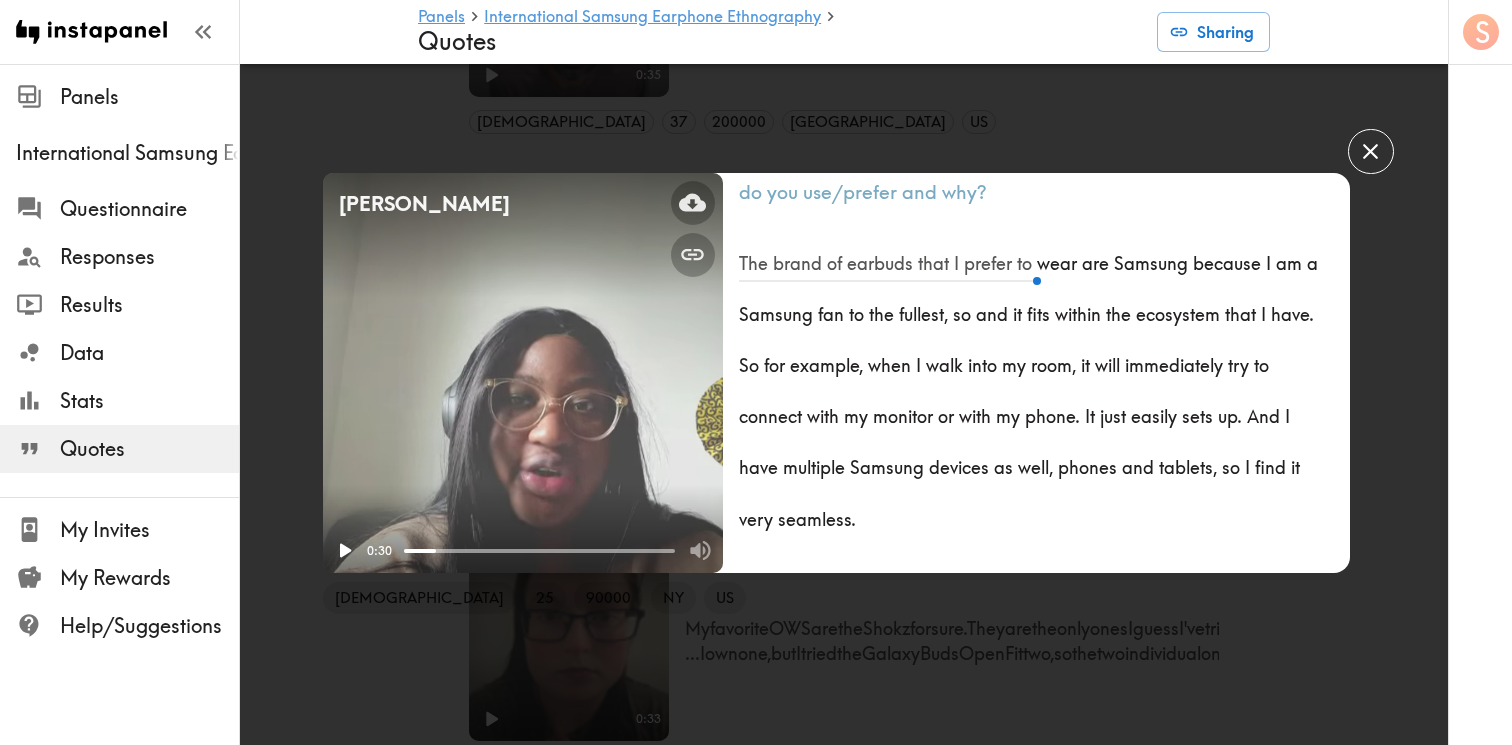 click on "[PERSON_NAME] Your browser does not support the video tag. 0:30 [DEMOGRAPHIC_DATA] 25 90000 NY US 35 TWS  -  Which brand of earbuds (inside your [MEDICAL_DATA]) do you use/prefer and why? The brand of earbuds that I prefer to wear are Samsung because I am a Samsung fan to the fullest, so and it fits within the ecosystem that I have. So for example, when I walk into my room, it will immediately try to connect with my monitor or with my phone. It just easily sets up. And I have multiple Samsung devices as well, phones and tablets, so I find it very seamless." at bounding box center [756, 372] 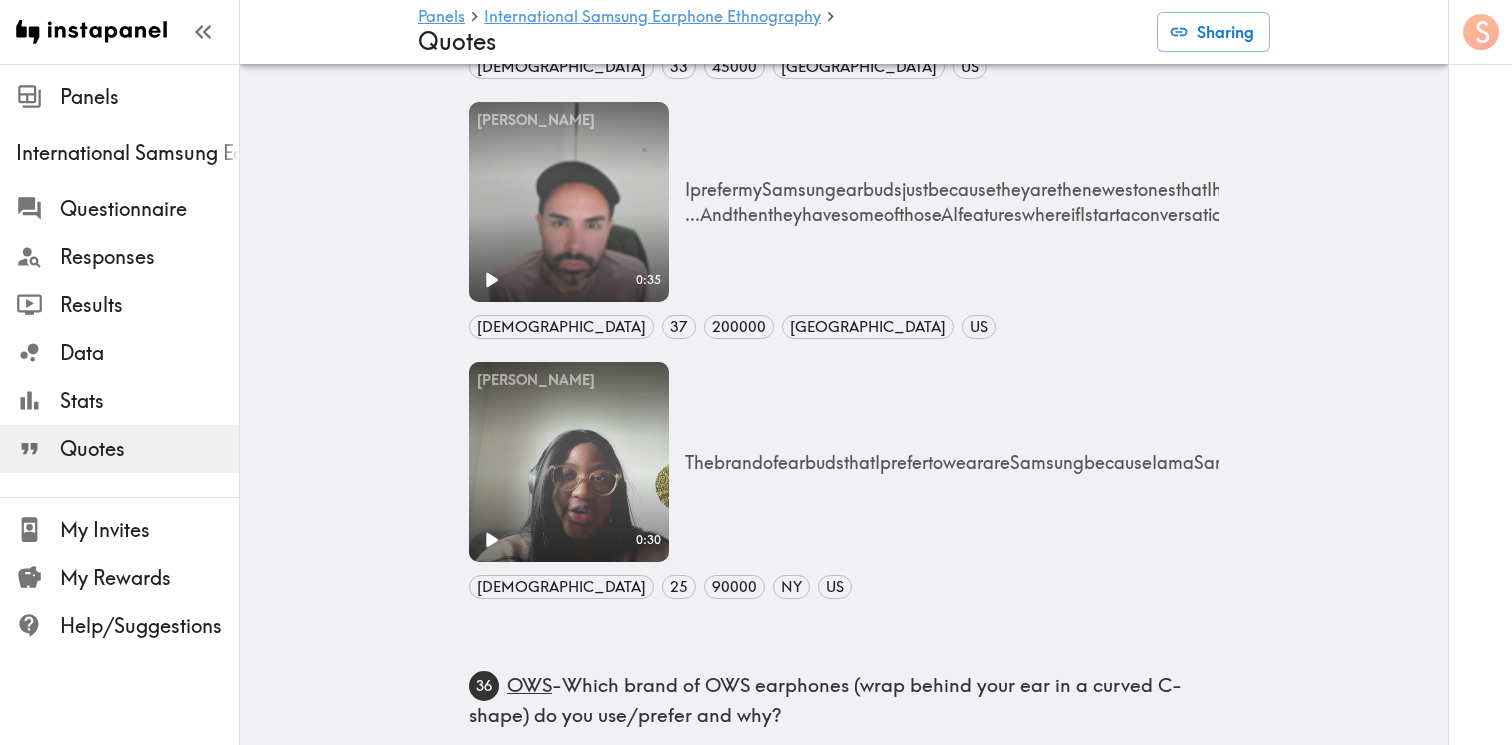 scroll, scrollTop: 3142, scrollLeft: 0, axis: vertical 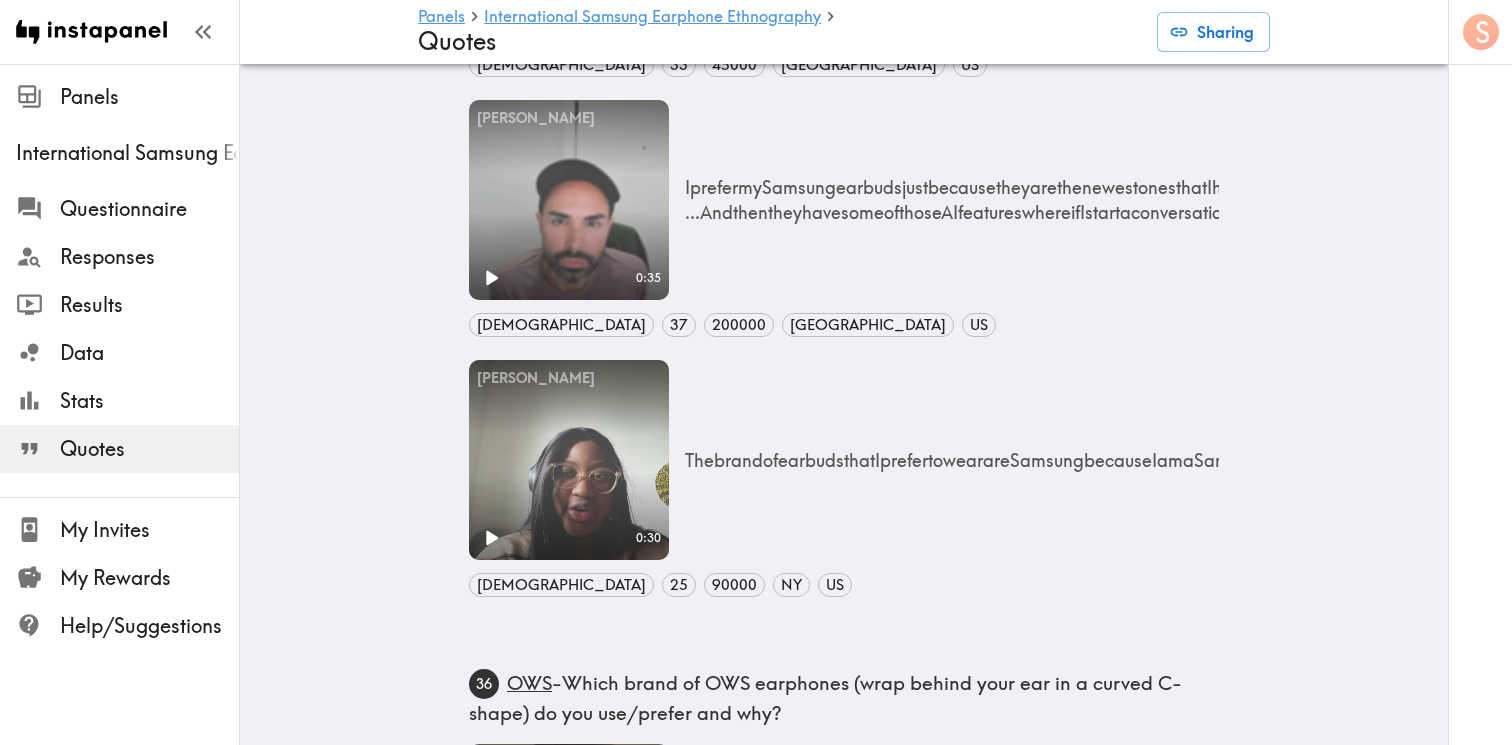click on "Your browser does not support the video tag." at bounding box center (569, 200) 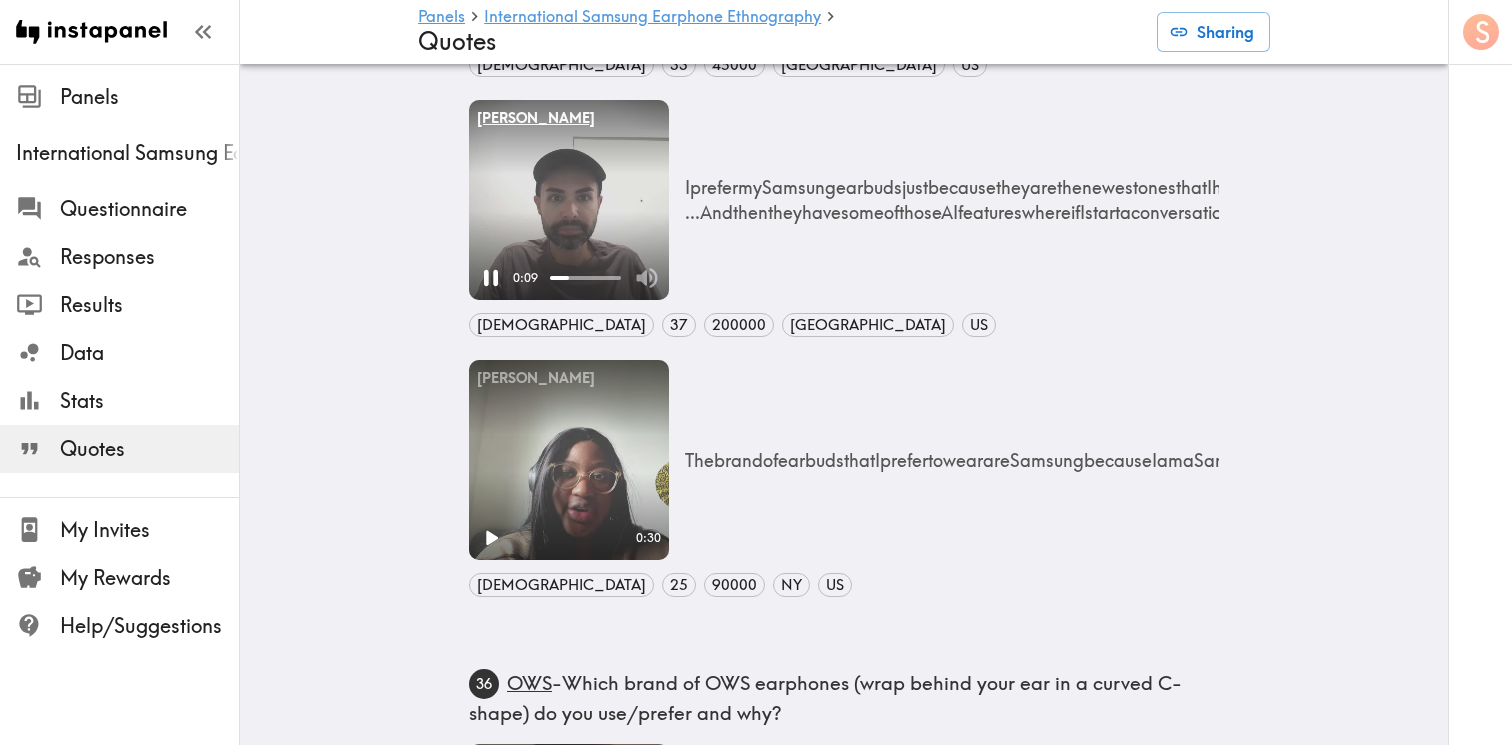 click on "[PERSON_NAME]" at bounding box center (569, 118) 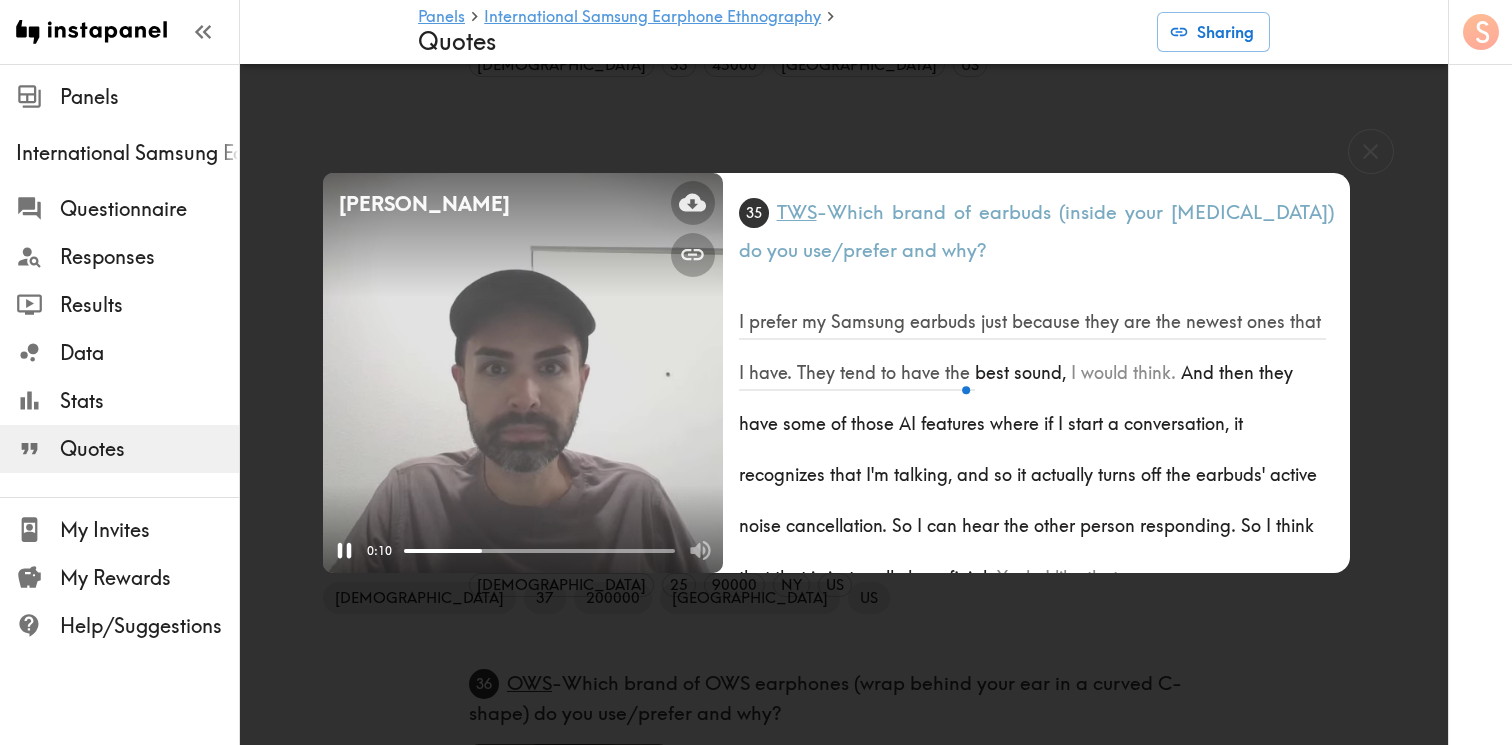 scroll, scrollTop: 58, scrollLeft: 0, axis: vertical 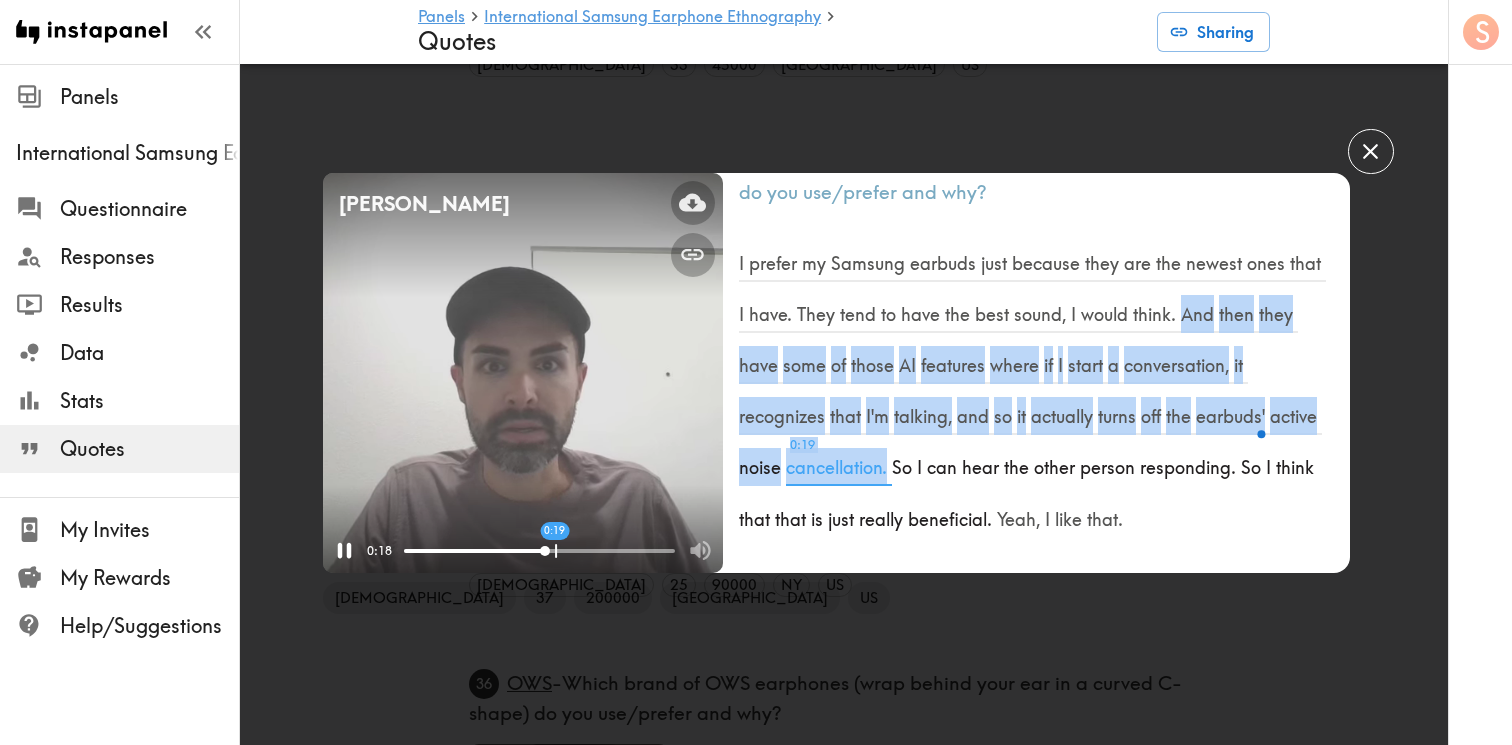 drag, startPoint x: 1168, startPoint y: 320, endPoint x: 843, endPoint y: 479, distance: 361.80936 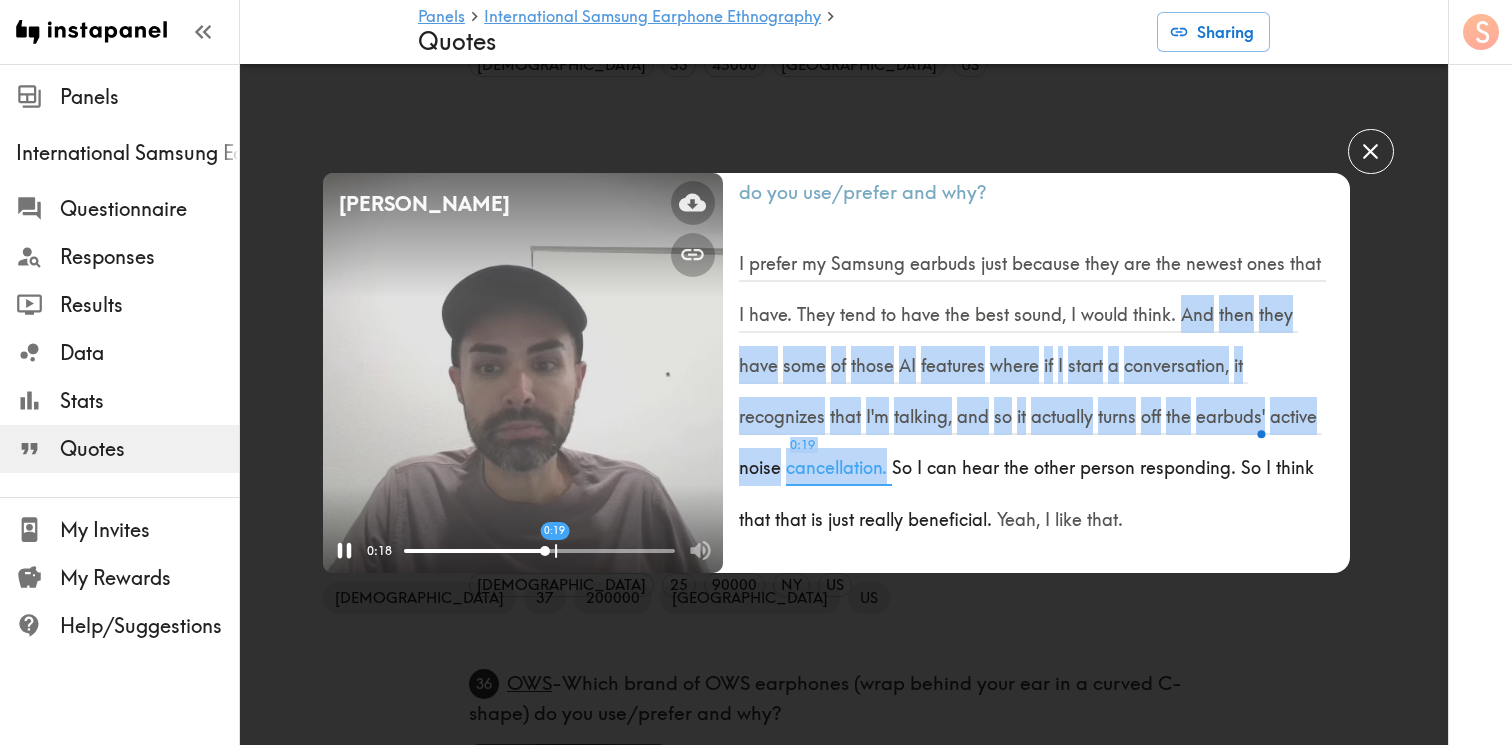 click on "I prefer my Samsung earbuds just because they are the newest ones that I have. They tend to have the best sound, I would think. And then they have some of those AI features where if I start a conversation, it recognizes that I'm talking, and so it actually turns off the earbuds' active noise 0:19 cancellation. So I can hear the other person responding. So I think that that is just really beneficial. Yeah, I like that." at bounding box center (1036, 384) 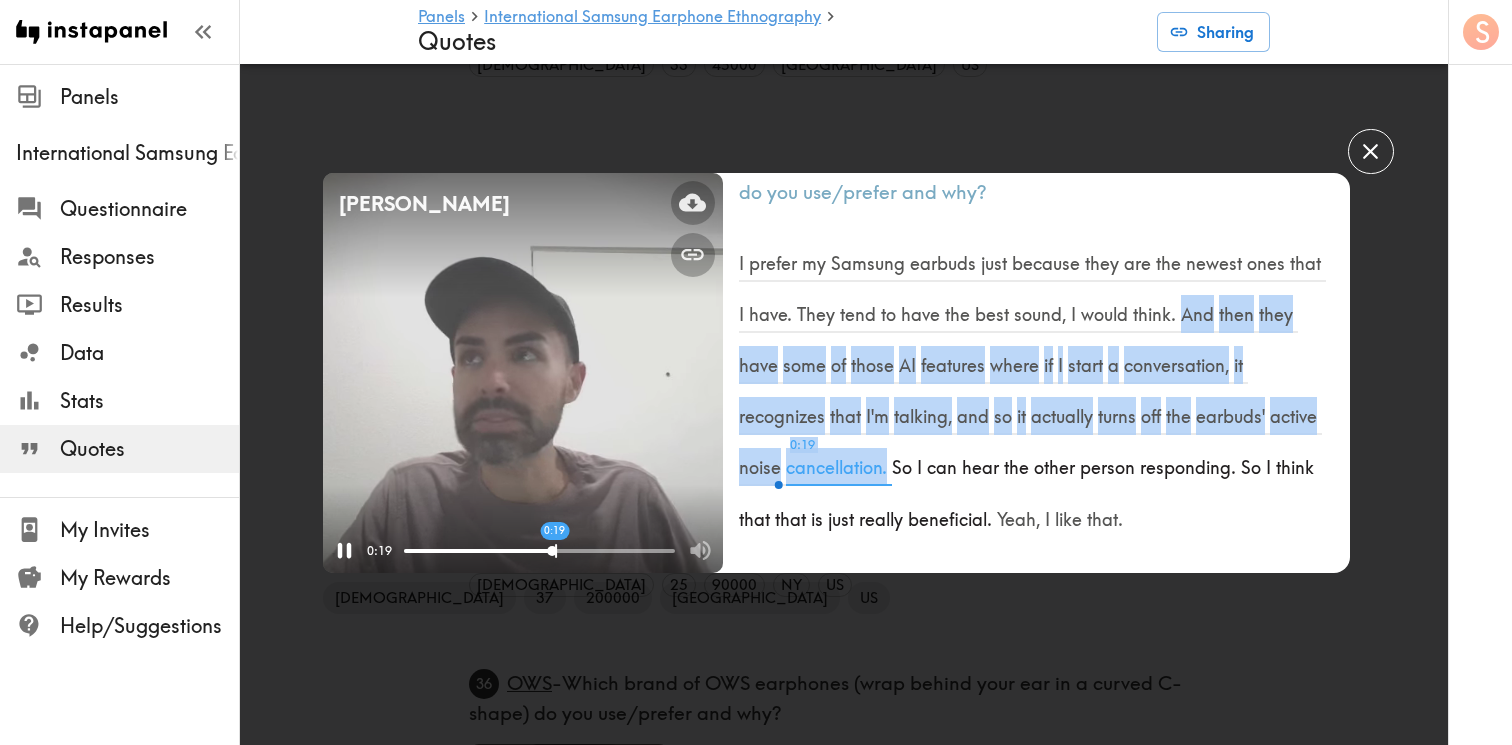 copy on "And then they have some of those AI features where if I start a conversation, it recognizes that I'm talking, and so it actually turns off the earbuds' active noise cancellation." 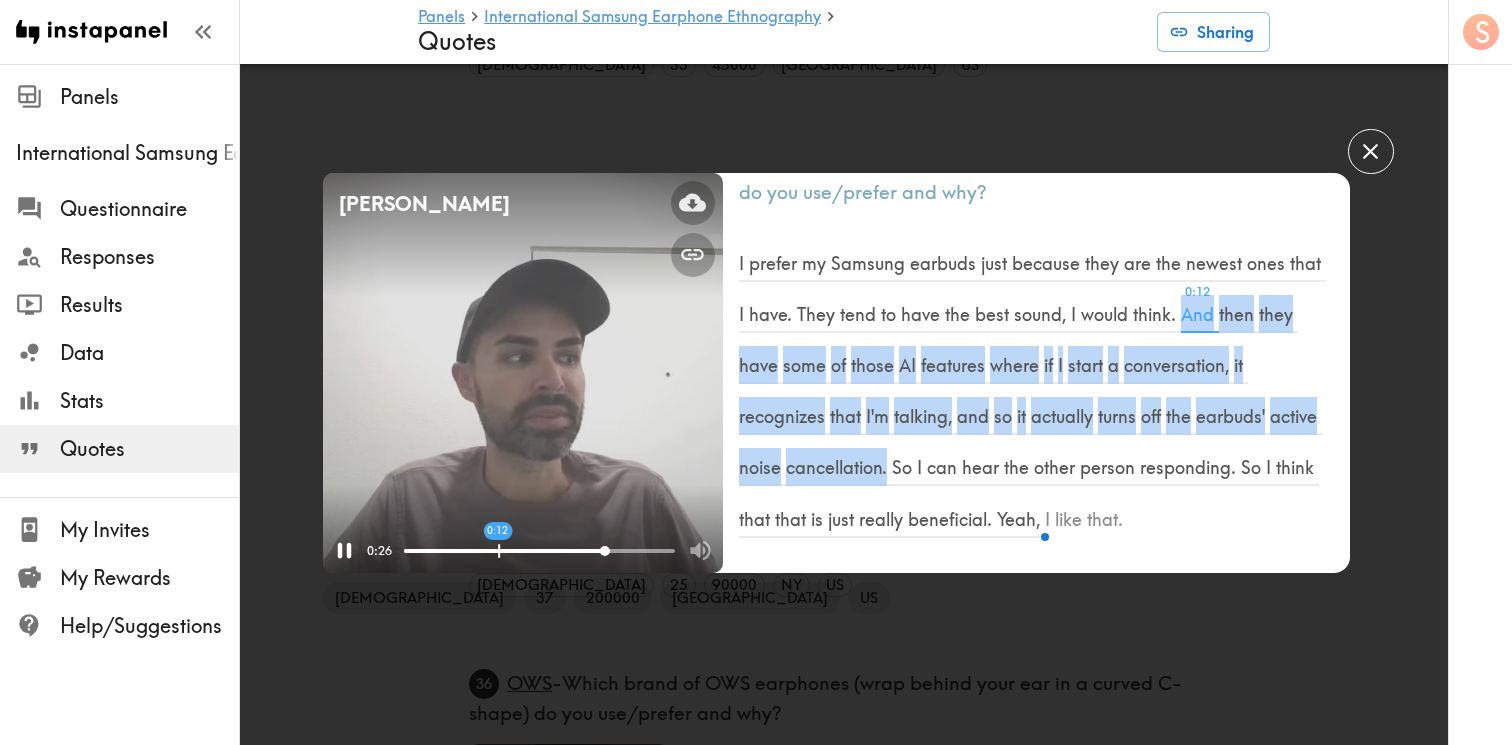 click 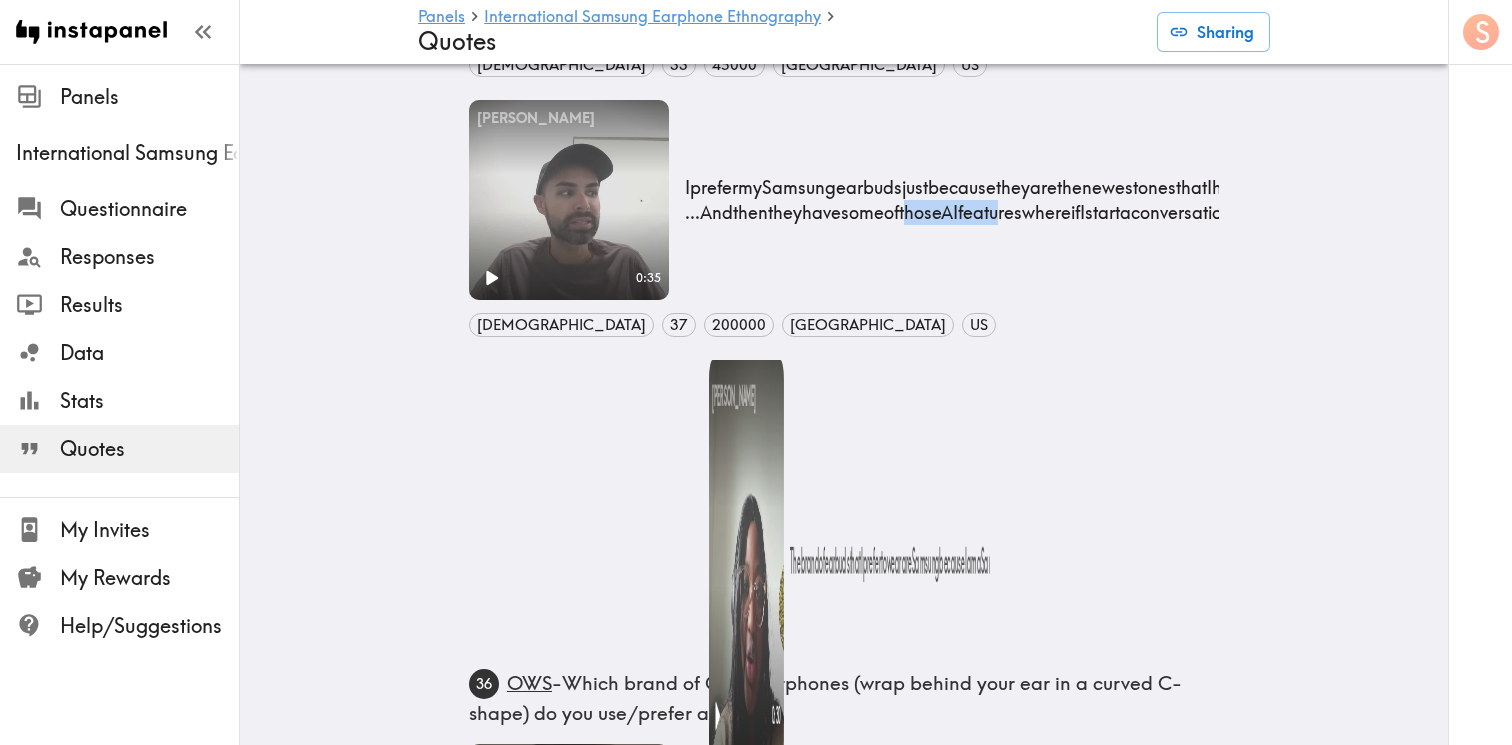 drag, startPoint x: 831, startPoint y: 178, endPoint x: 933, endPoint y: 179, distance: 102.0049 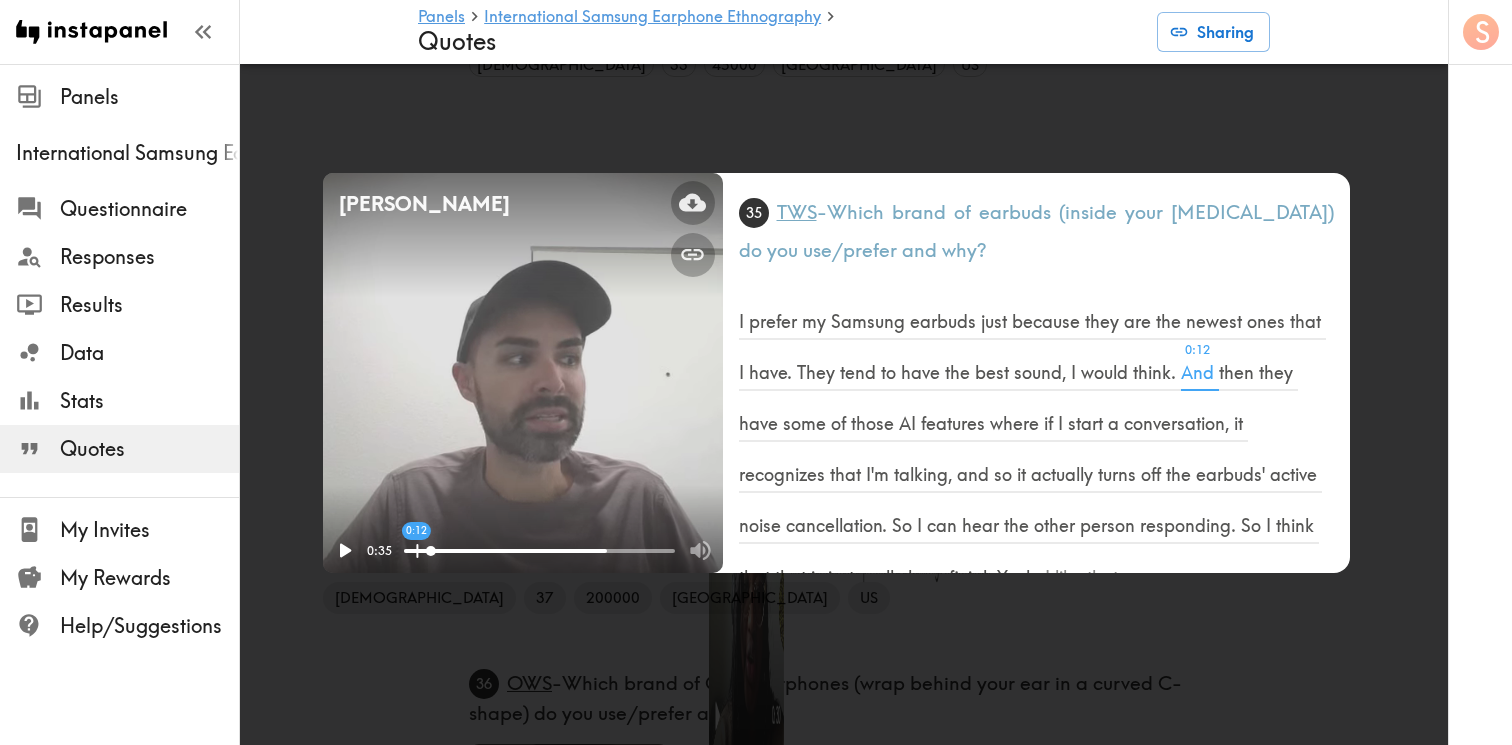 click on "[PERSON_NAME] Your browser does not support the video tag. 0:35 0:12 [DEMOGRAPHIC_DATA] 37 200000 [GEOGRAPHIC_DATA] US 35 TWS  -  Which brand of earbuds (inside your [MEDICAL_DATA]) do you use/prefer and why? I prefer my Samsung earbuds just because they are the newest ones that I have. They tend to have the best sound, I would think. 0:12 And then they have some of those AI features where if I start a conversation, it recognizes that I'm talking, and so it actually turns off the earbuds' active noise cancellation. So I can hear the other person responding. So I think that that is just really beneficial. Yeah, I like that." at bounding box center (756, 372) 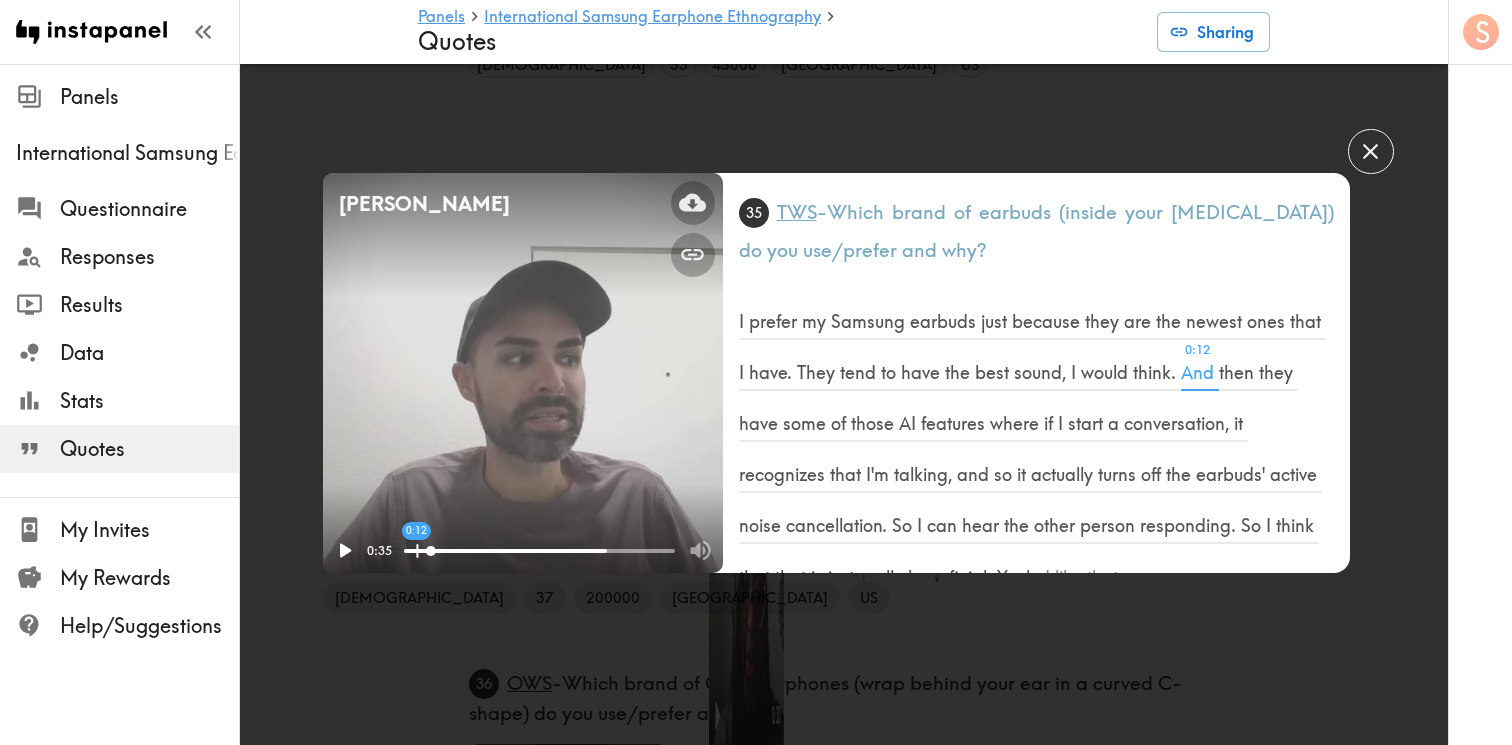 click on "[PERSON_NAME] Your browser does not support the video tag. 0:35 0:12 [DEMOGRAPHIC_DATA] 37 200000 [GEOGRAPHIC_DATA] US 35 TWS  -  Which brand of earbuds (inside your [MEDICAL_DATA]) do you use/prefer and why? I prefer my Samsung earbuds just because they are the newest ones that I have. They tend to have the best sound, I would think. 0:12 And then they have some of those AI features where if I start a conversation, it recognizes that I'm talking, and so it actually turns off the earbuds' active noise cancellation. So I can hear the other person responding. So I think that that is just really beneficial. Yeah, I like that." at bounding box center [756, 372] 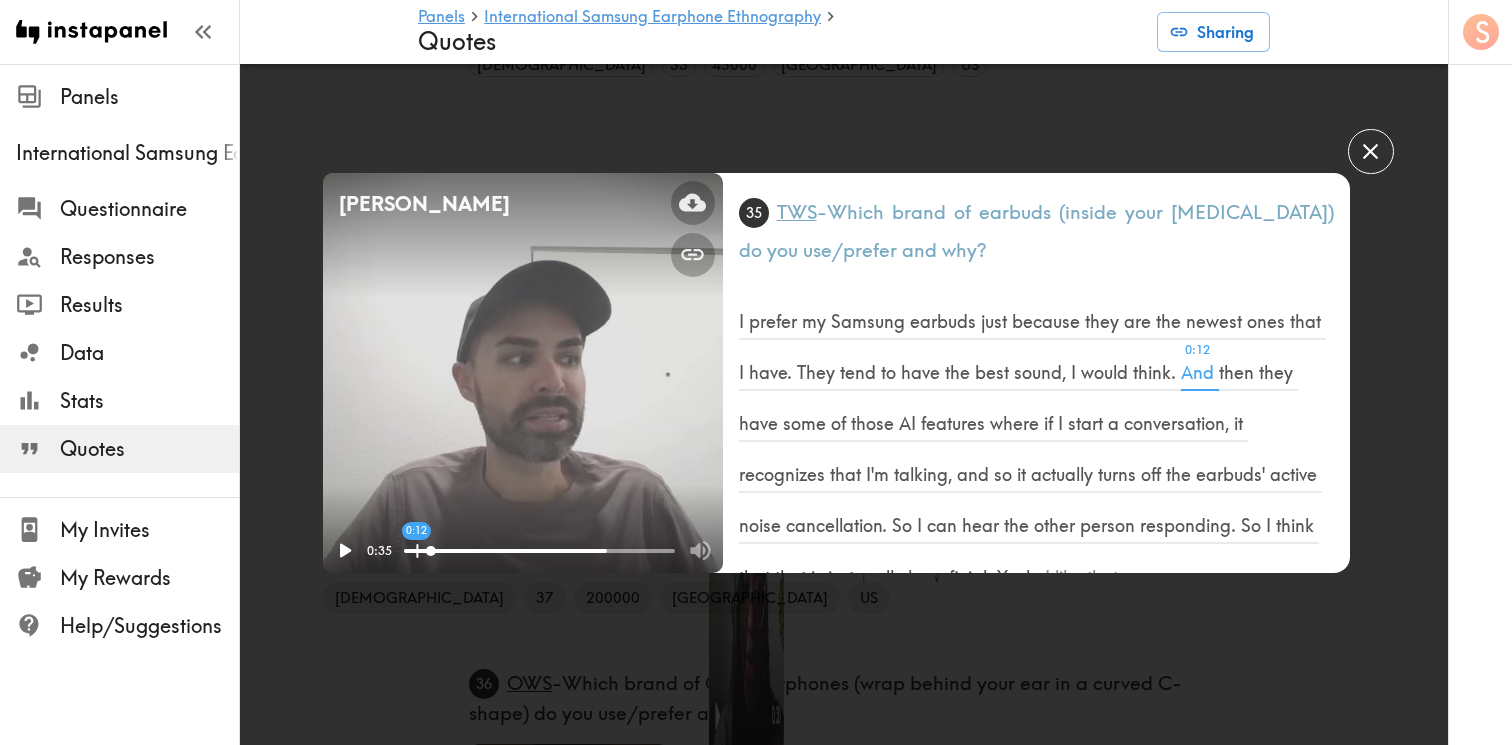 click 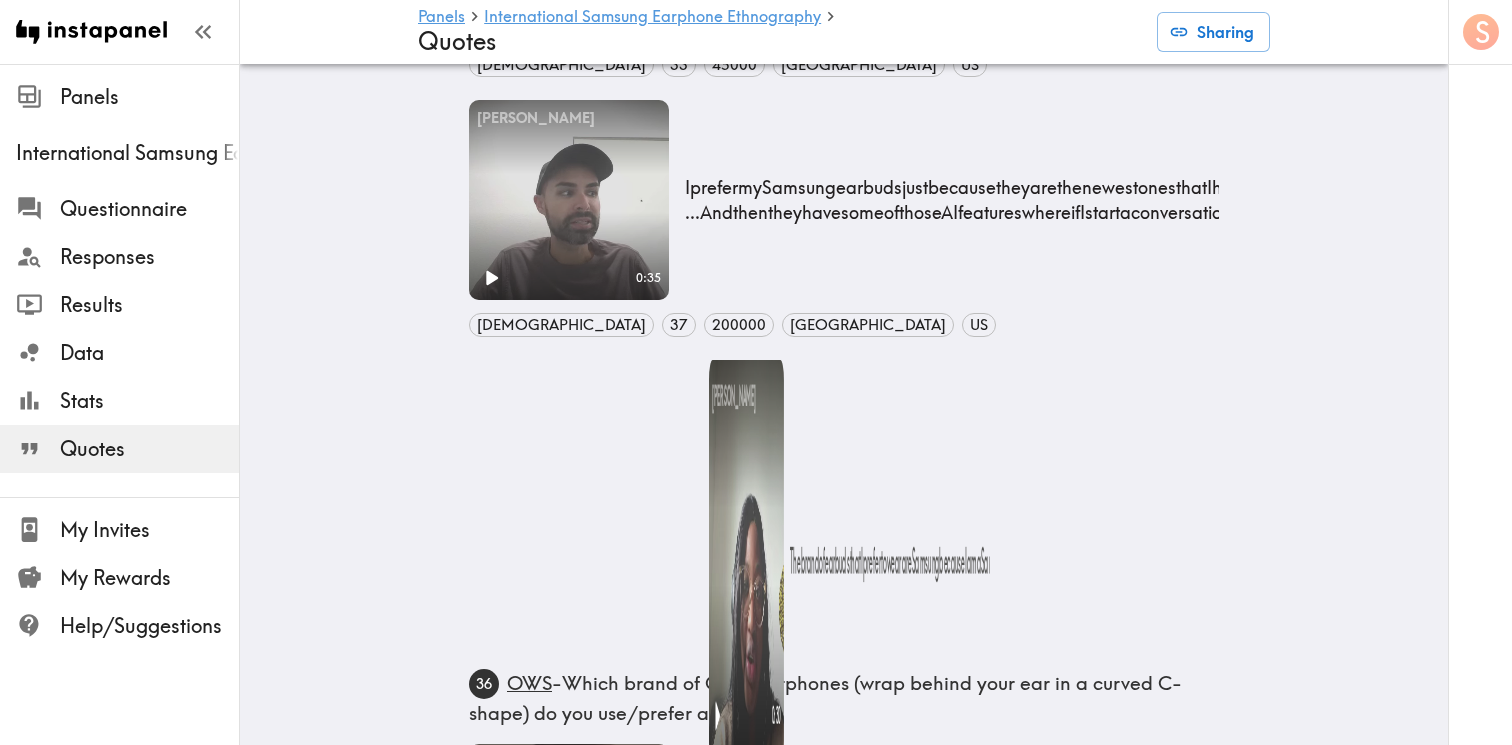 drag, startPoint x: 818, startPoint y: 148, endPoint x: 1059, endPoint y: 227, distance: 253.61783 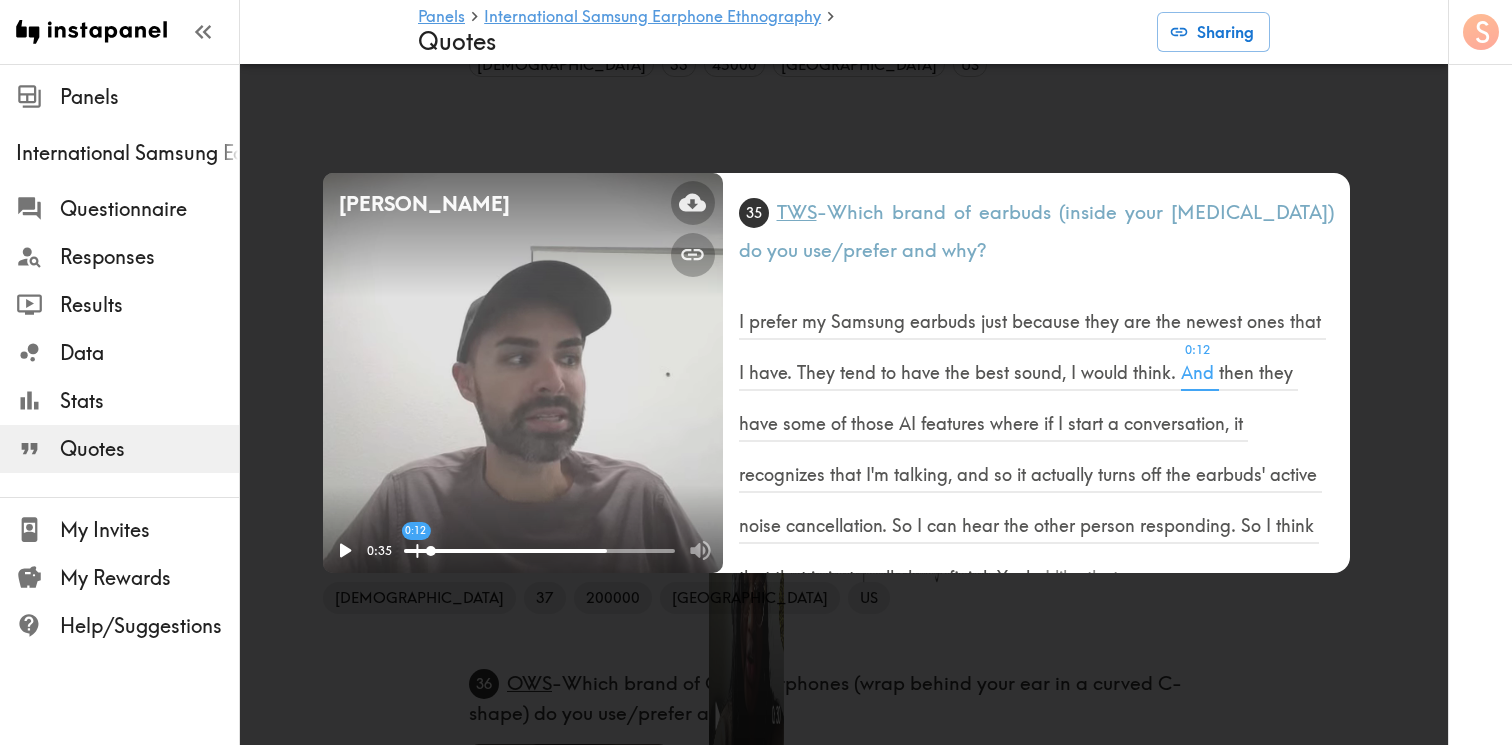 copy on "They  tend  to  have  the  best  sound ...   And  then  they  have  some  of  those  AI  features  where  if  I  start  a  conversation,  it  recognizes  that  I'm  talking,  and  so  it  actually  turns  off  the  earbuds'  active  noise  cancellation." 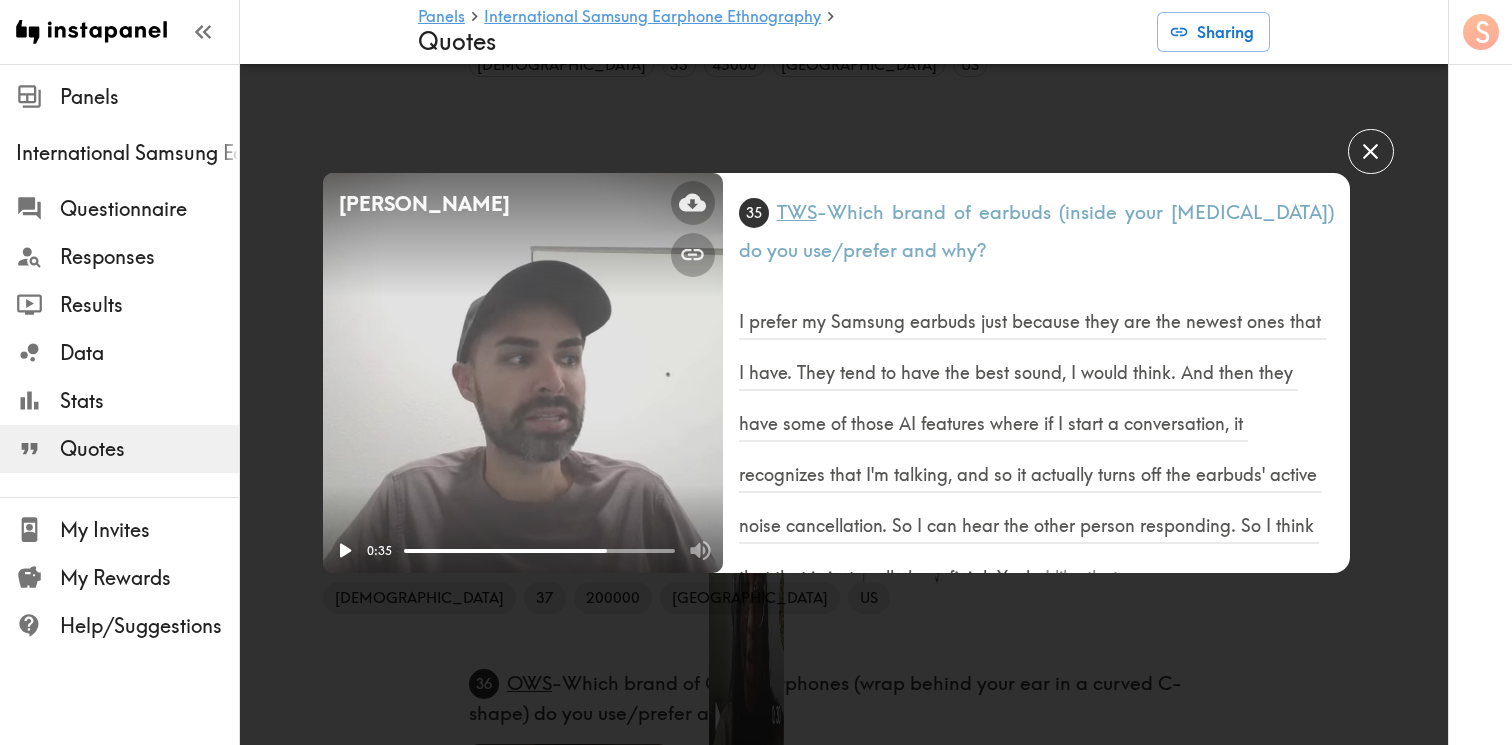 click on "[PERSON_NAME] Your browser does not support the video tag. 0:35 [DEMOGRAPHIC_DATA] 37 200000 [GEOGRAPHIC_DATA] US 35 TWS  -  Which brand of earbuds (inside your [MEDICAL_DATA]) do you use/prefer and why? I prefer my Samsung earbuds just because they are the newest ones that I have. They tend to have the best sound, I would think. And then they have some of those AI features where if I start a conversation, it recognizes that I'm talking, and so it actually turns off the earbuds' active noise cancellation. So I can hear the other person responding. So I think that that is just really beneficial. Yeah, I like that." at bounding box center (756, 372) 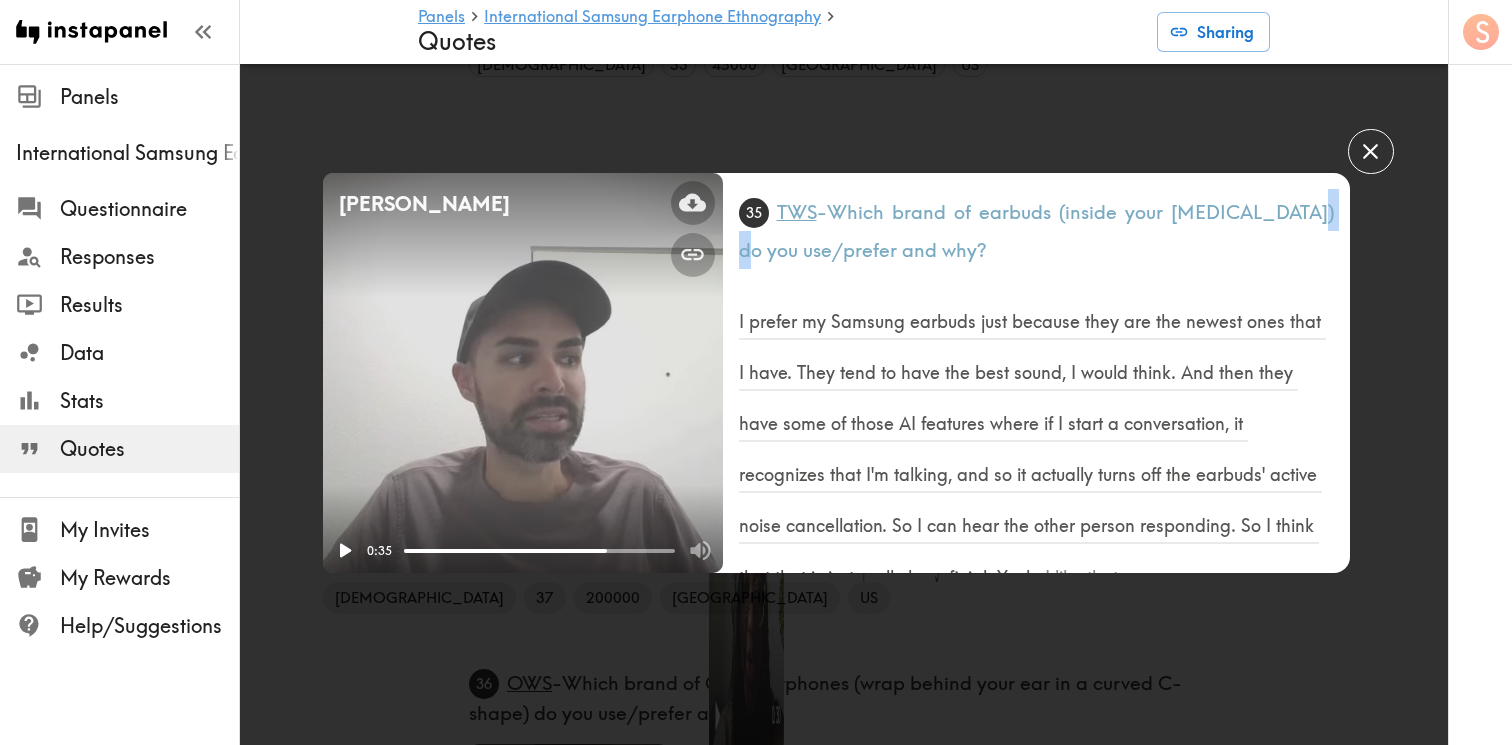 click on "[PERSON_NAME] Your browser does not support the video tag. 0:35 [DEMOGRAPHIC_DATA] 37 200000 [GEOGRAPHIC_DATA] US 35 TWS  -  Which brand of earbuds (inside your [MEDICAL_DATA]) do you use/prefer and why? I prefer my Samsung earbuds just because they are the newest ones that I have. They tend to have the best sound, I would think. And then they have some of those AI features where if I start a conversation, it recognizes that I'm talking, and so it actually turns off the earbuds' active noise cancellation. So I can hear the other person responding. So I think that that is just really beneficial. Yeah, I like that." at bounding box center [756, 372] 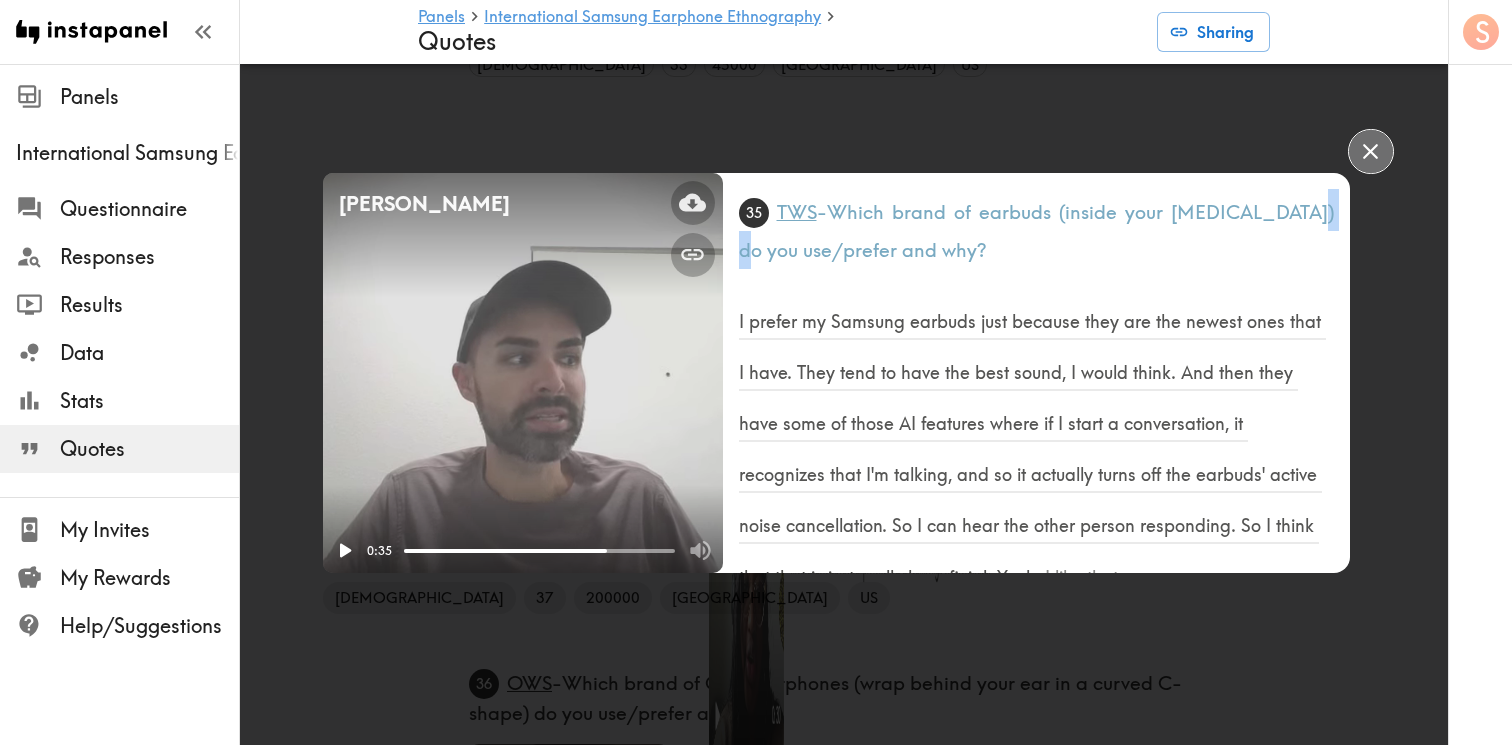 click 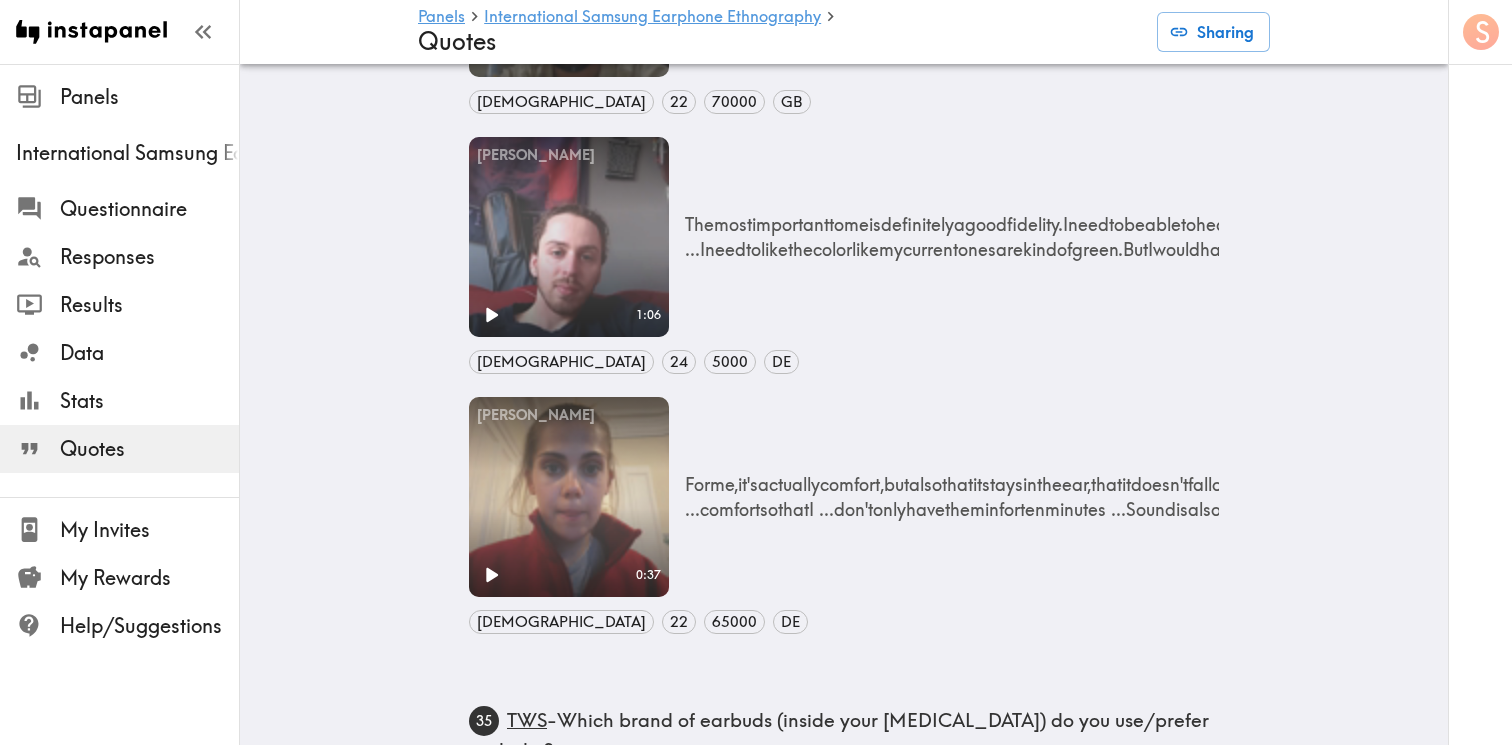 scroll, scrollTop: 2200, scrollLeft: 0, axis: vertical 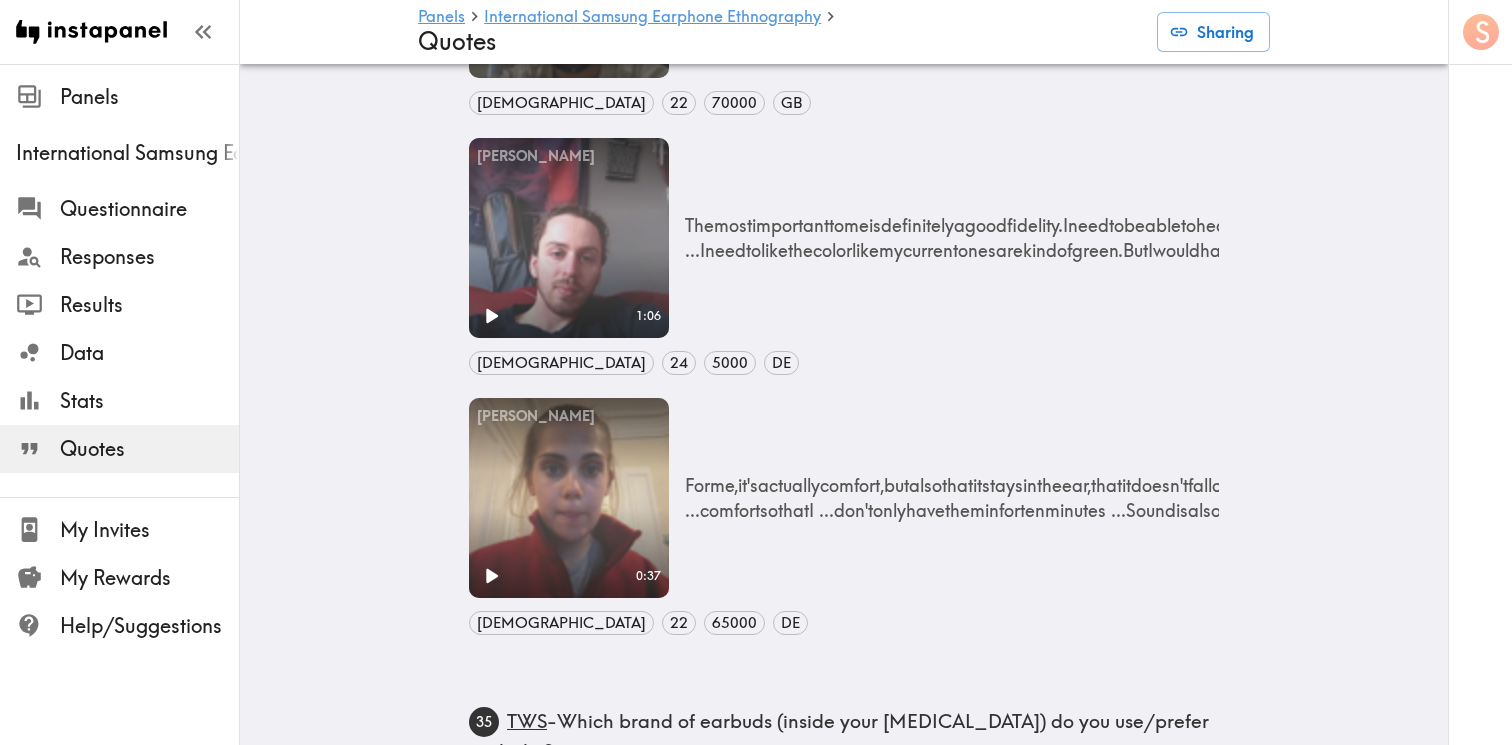 click on "Your browser does not support the video tag." at bounding box center [569, 238] 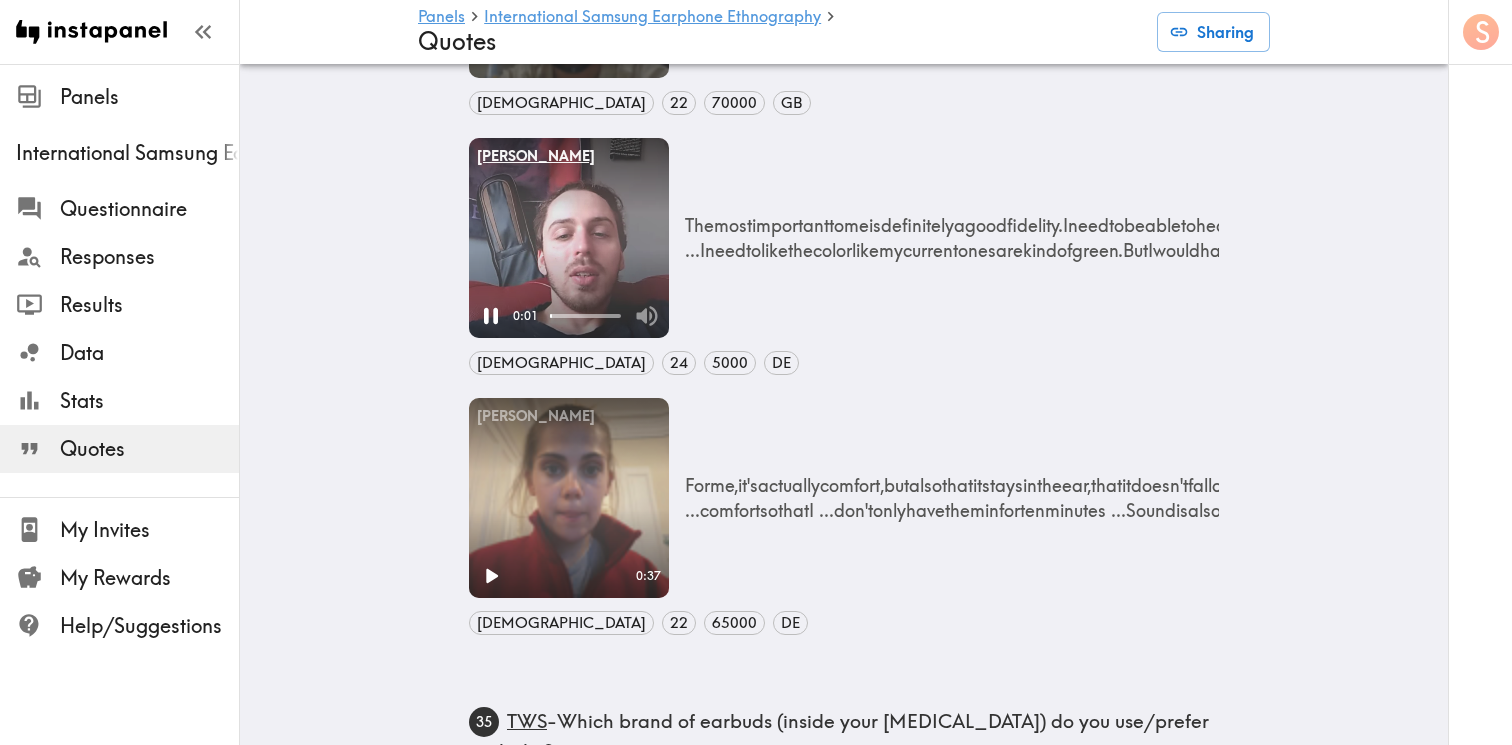 click on "[PERSON_NAME]" at bounding box center [569, 156] 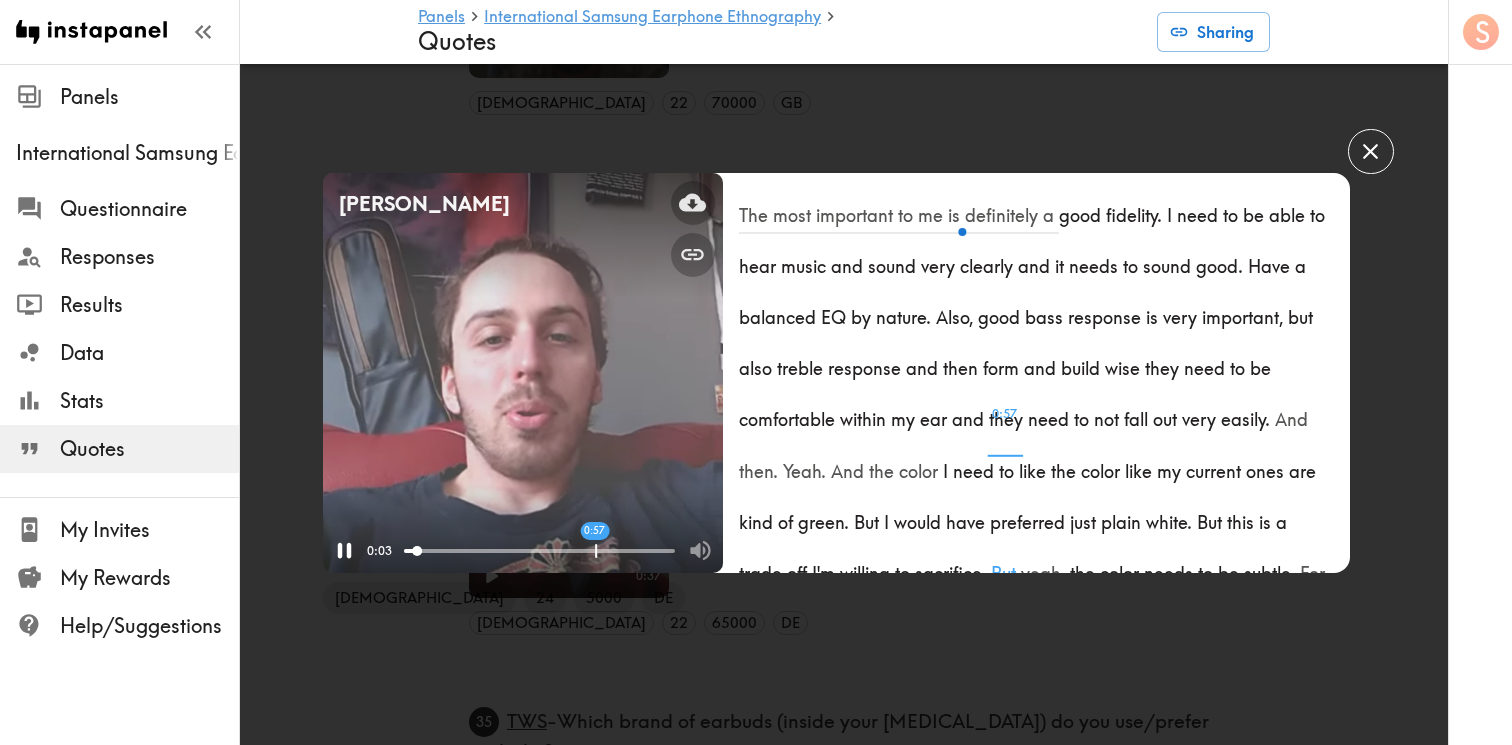 scroll, scrollTop: 212, scrollLeft: 0, axis: vertical 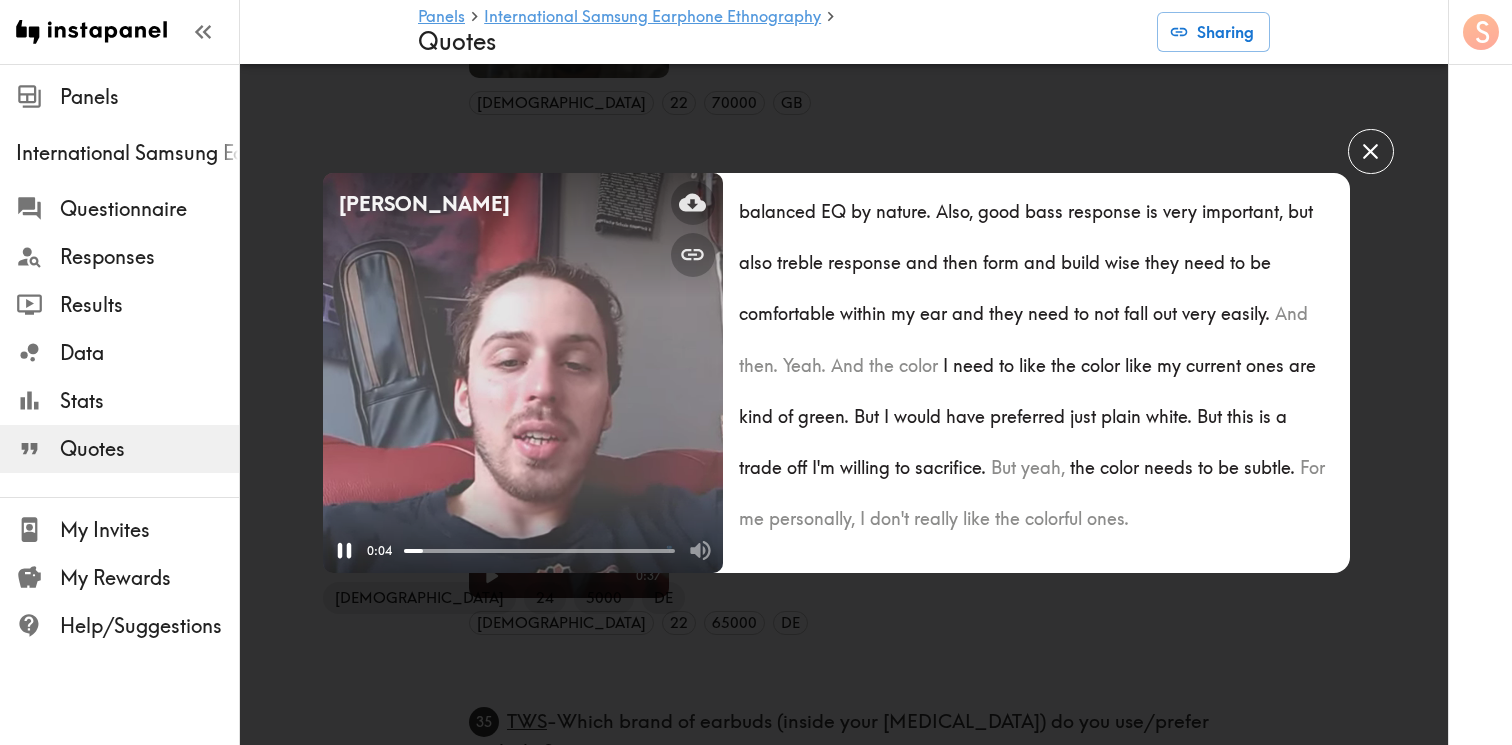 click on "[PERSON_NAME] Your browser does not support the video tag. 0:04 0:00 [DEMOGRAPHIC_DATA] 24 5000 DE 34 What are the most important features you care about when it comes to earbuds/earphones/headphones? The most important to me is definitely a good fidelity. I need to be able to hear music and sound very clearly and it needs to sound good. Have a balanced EQ by nature. Also, good bass response is very important, but also treble response and then form and build wise they need to be comfortable within my ear and they need to not fall out very easily. And then. Yeah. And the color I need to like the color like my current ones are kind of green. But I would have preferred just plain white. But this is a trade off I'm willing to sacrifice. But yeah, the color needs to be subtle. For me personally, I don't really like the colorful ones." at bounding box center (756, 372) 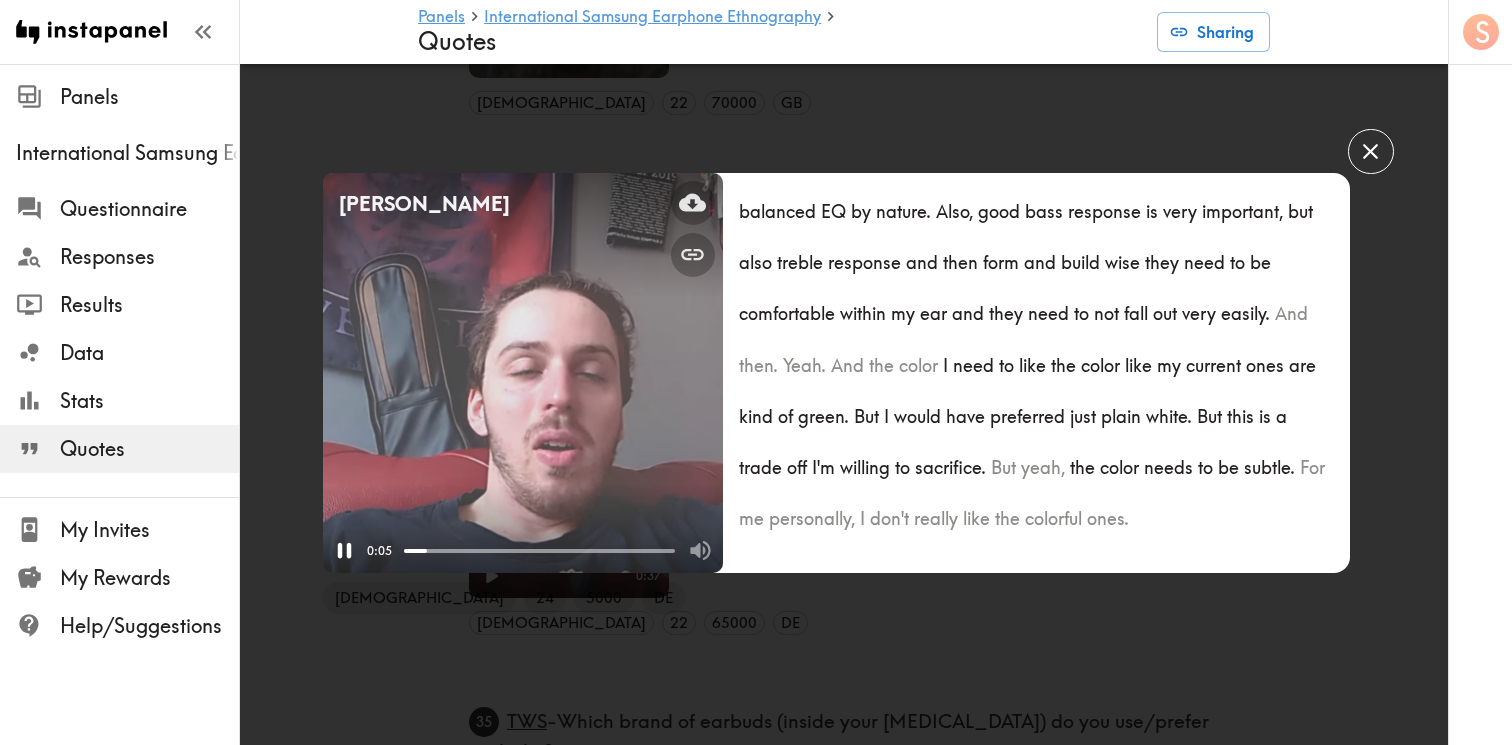 click at bounding box center (1370, 151) 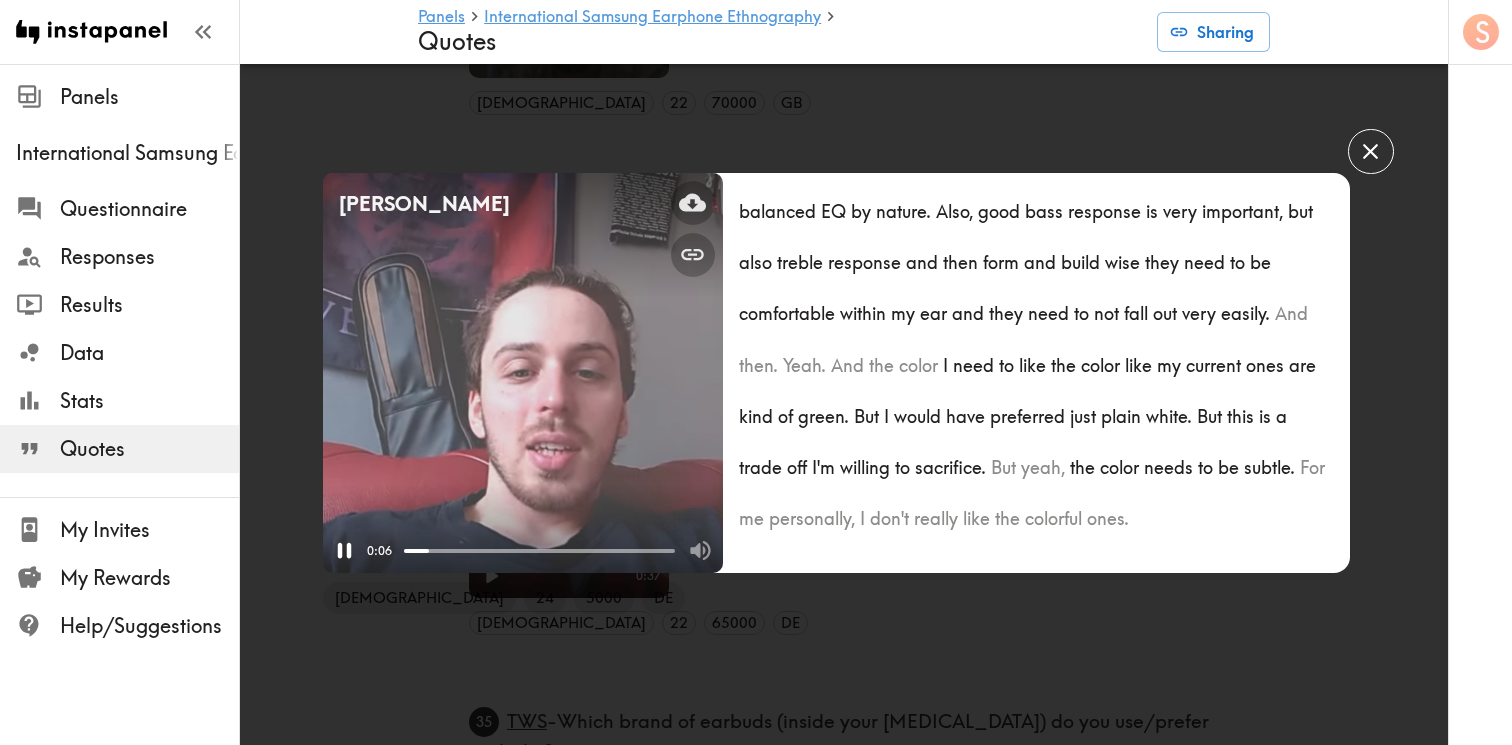 click 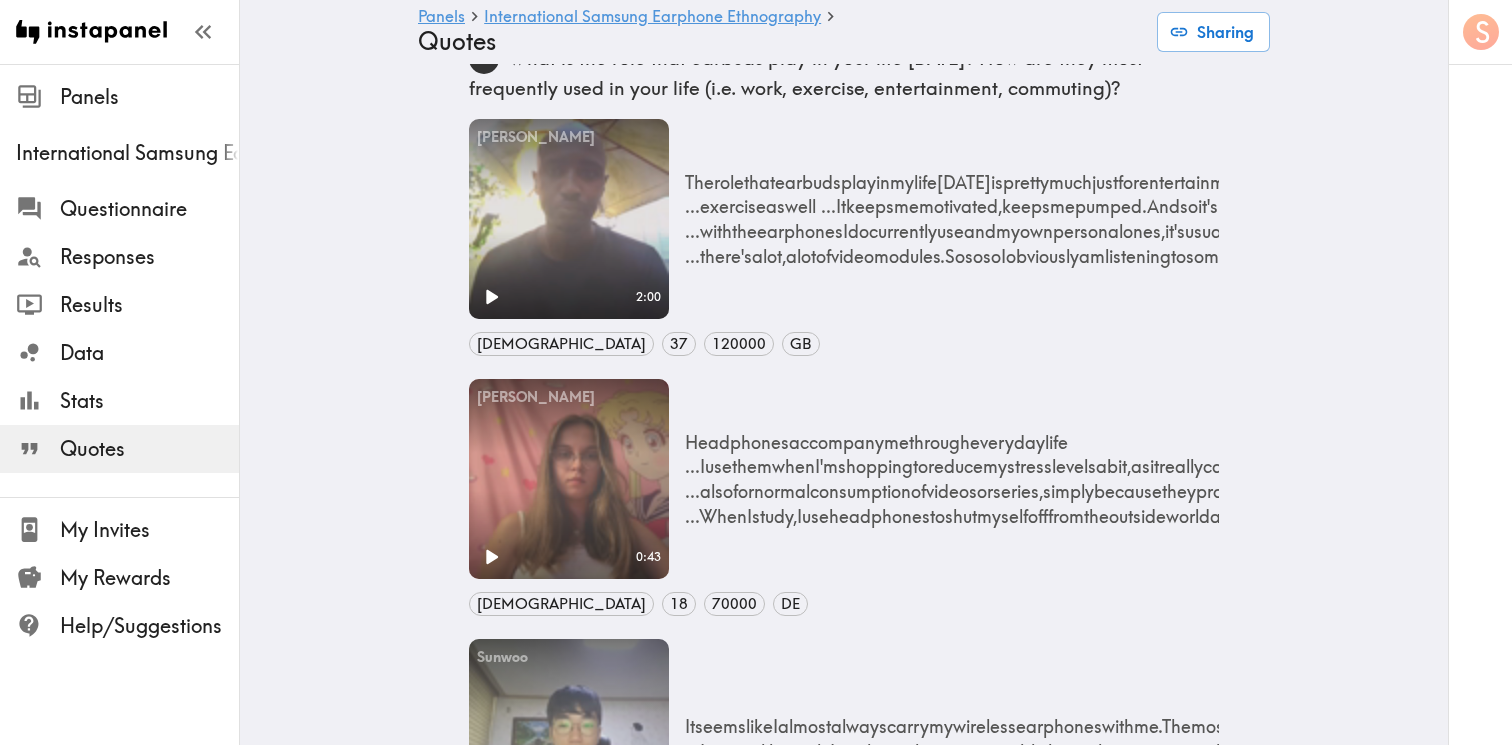 scroll, scrollTop: 0, scrollLeft: 0, axis: both 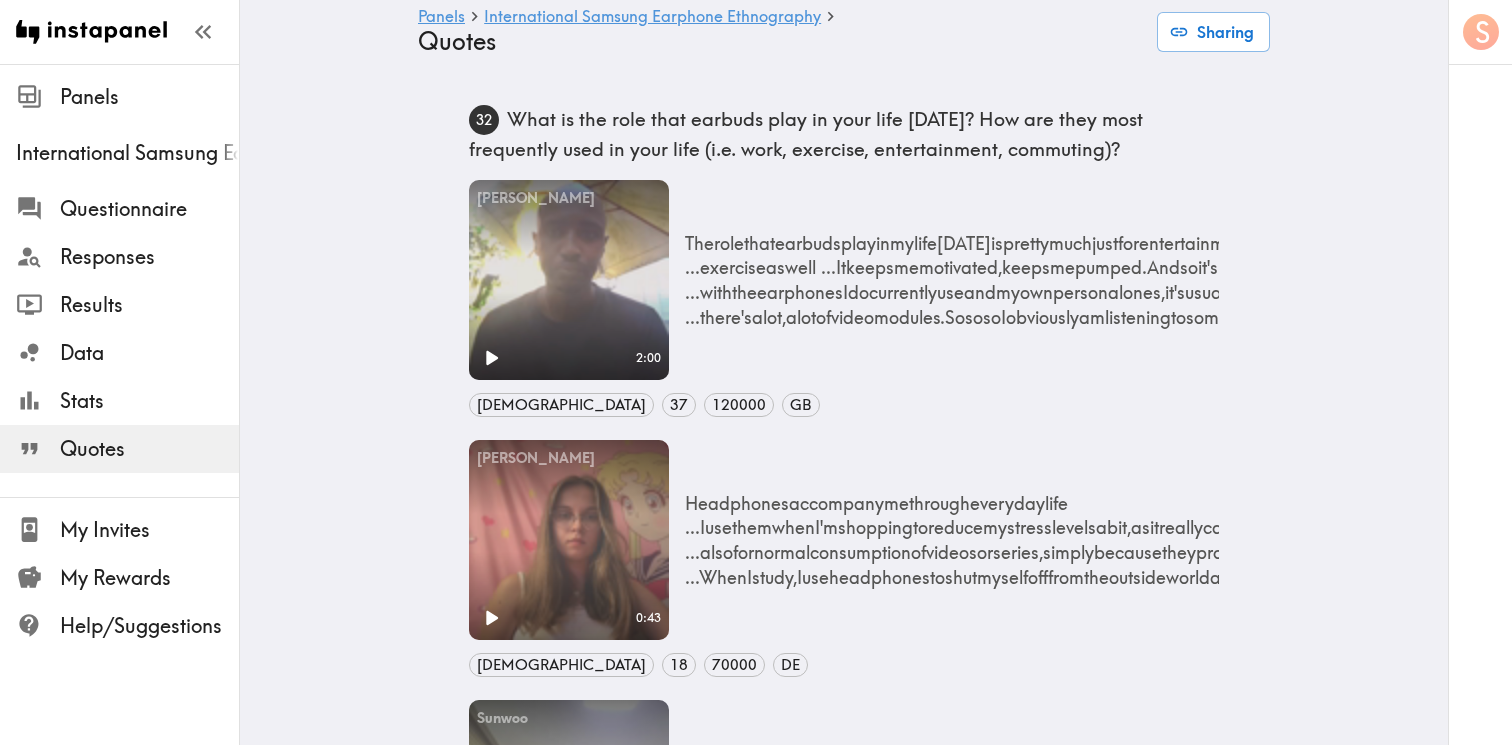 click on "Your browser does not support the video tag." at bounding box center [569, 280] 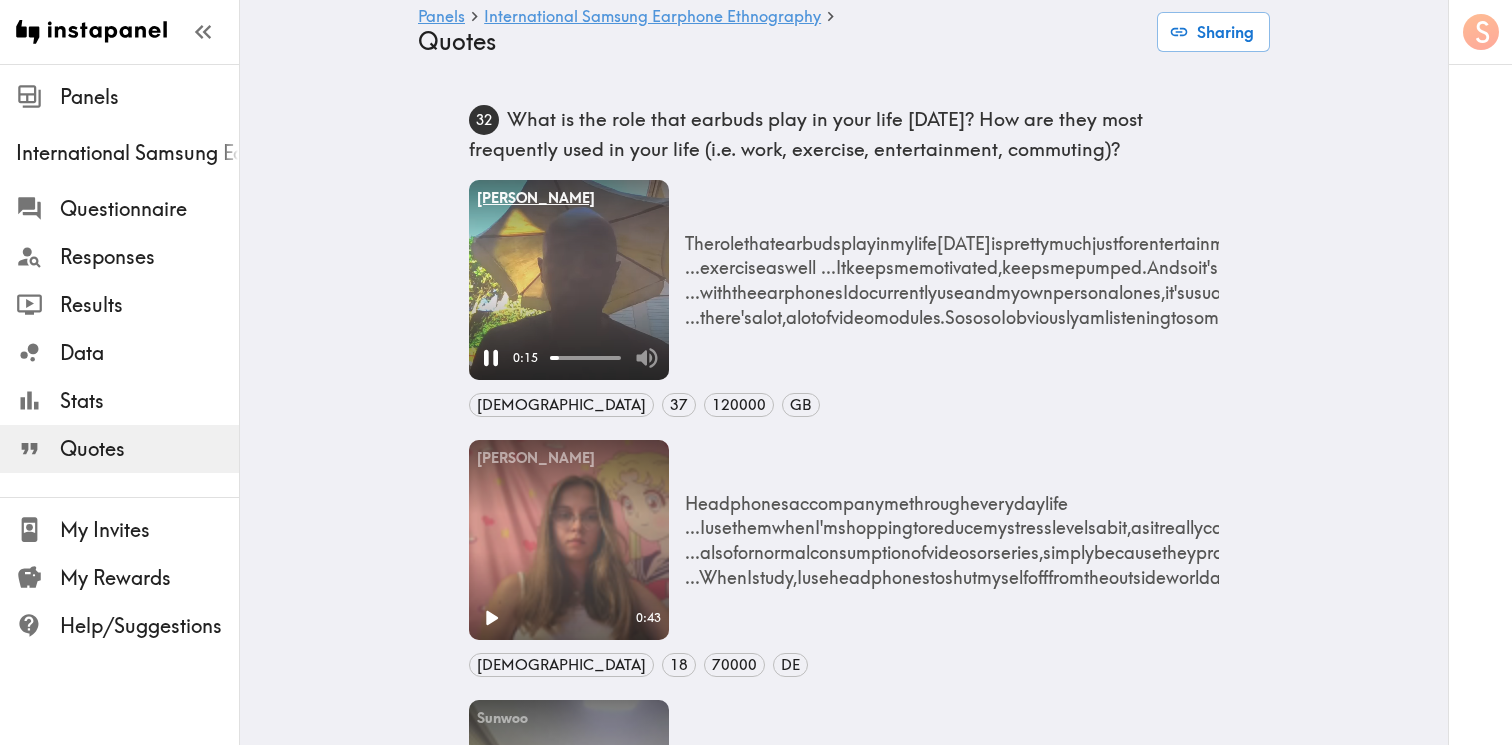 click on "[PERSON_NAME]" at bounding box center [569, 198] 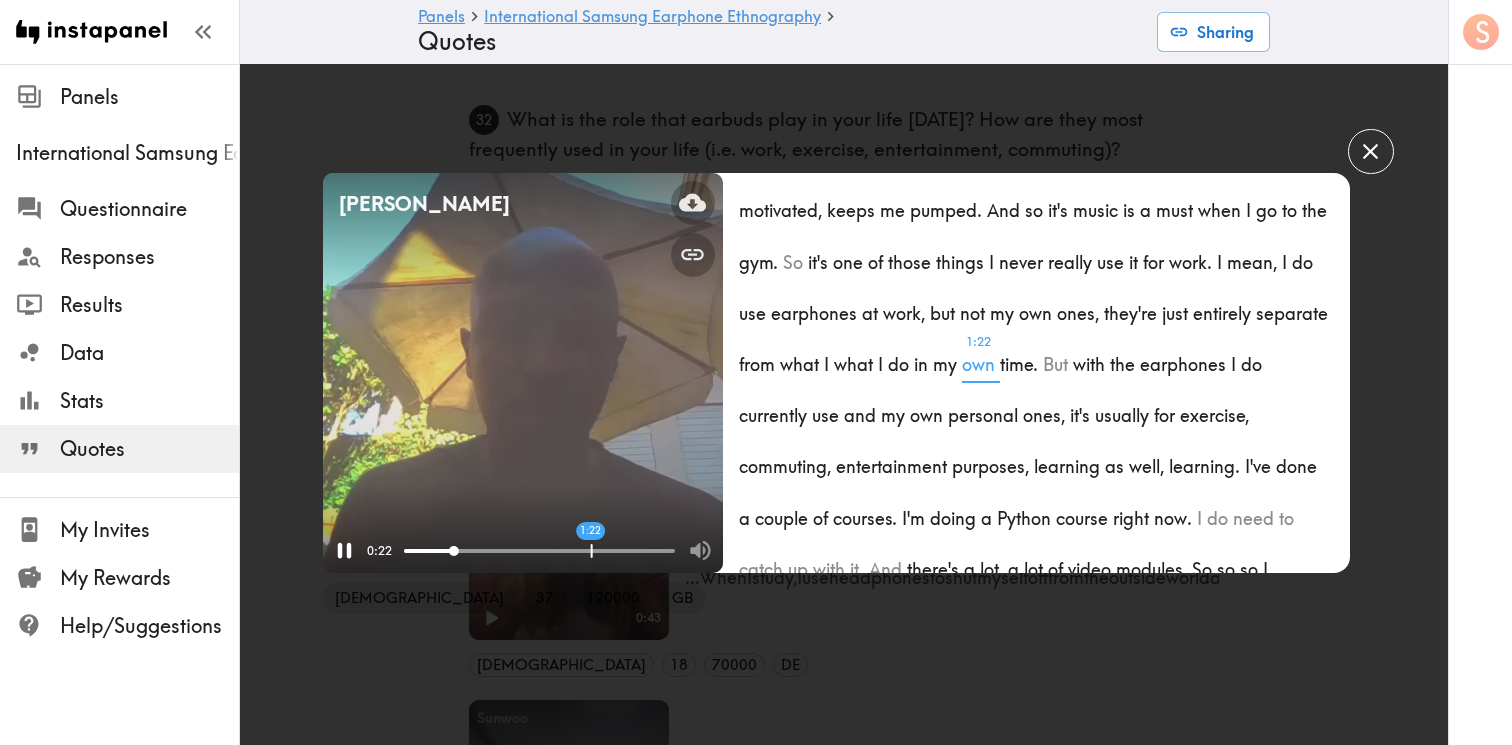 scroll, scrollTop: 616, scrollLeft: 0, axis: vertical 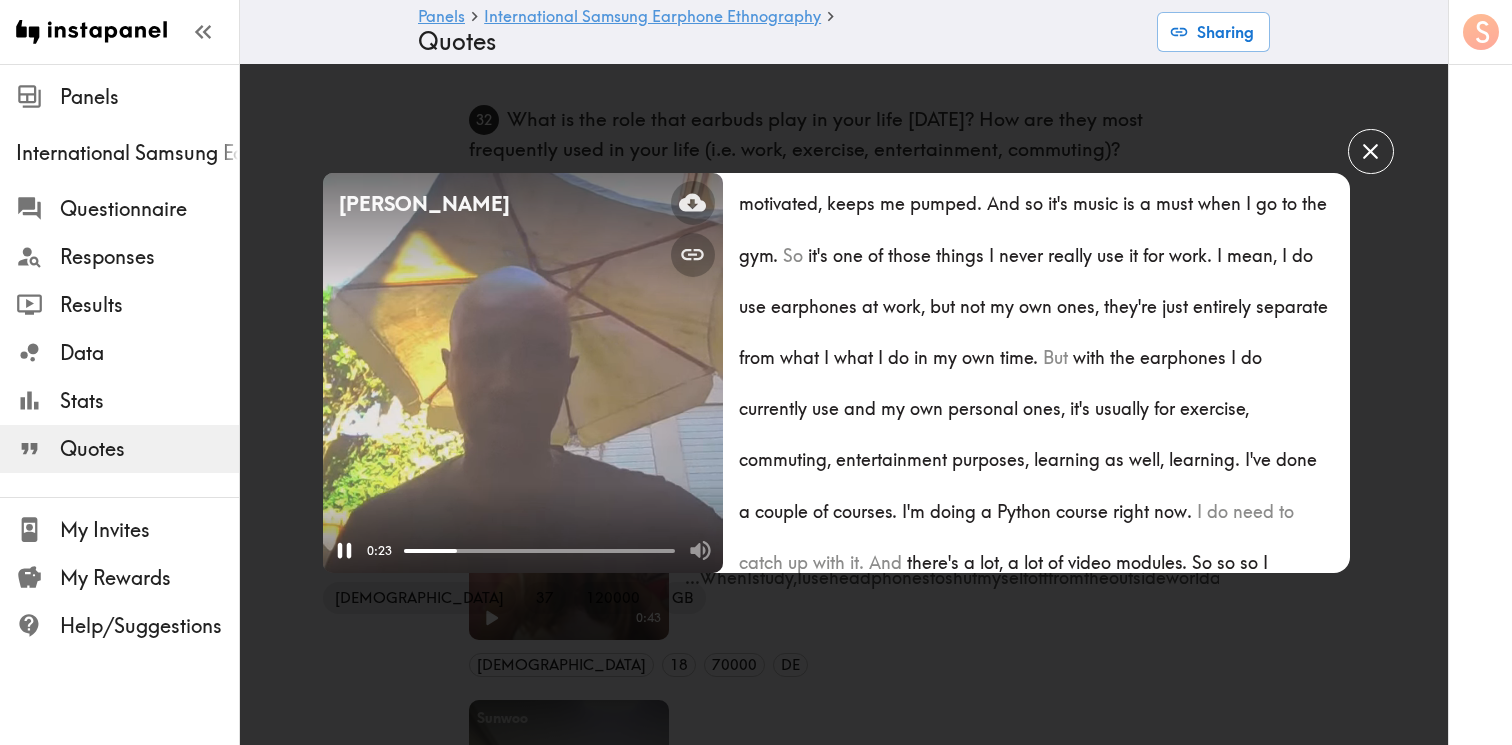 click 